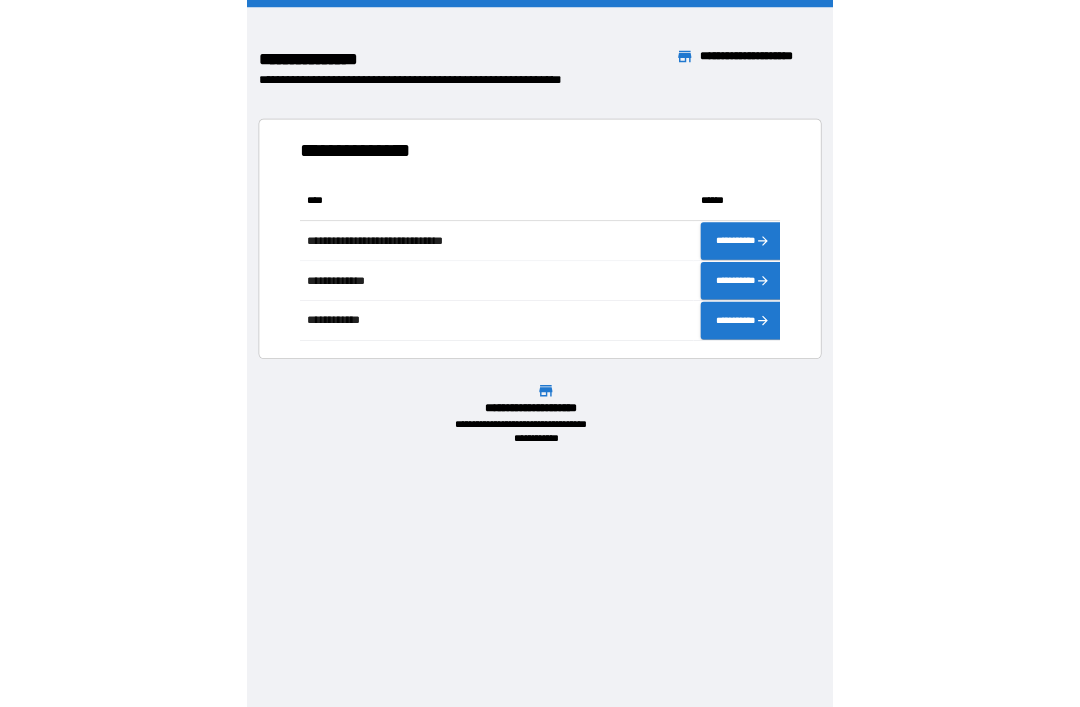 scroll, scrollTop: 0, scrollLeft: 0, axis: both 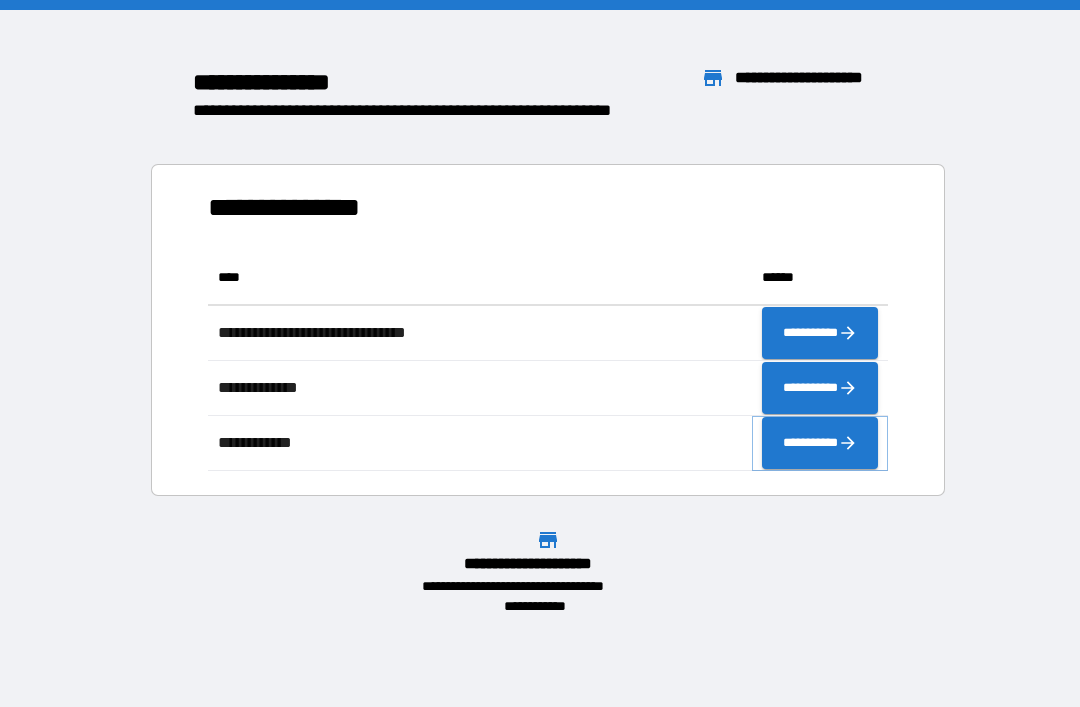 click on "**********" at bounding box center (820, 443) 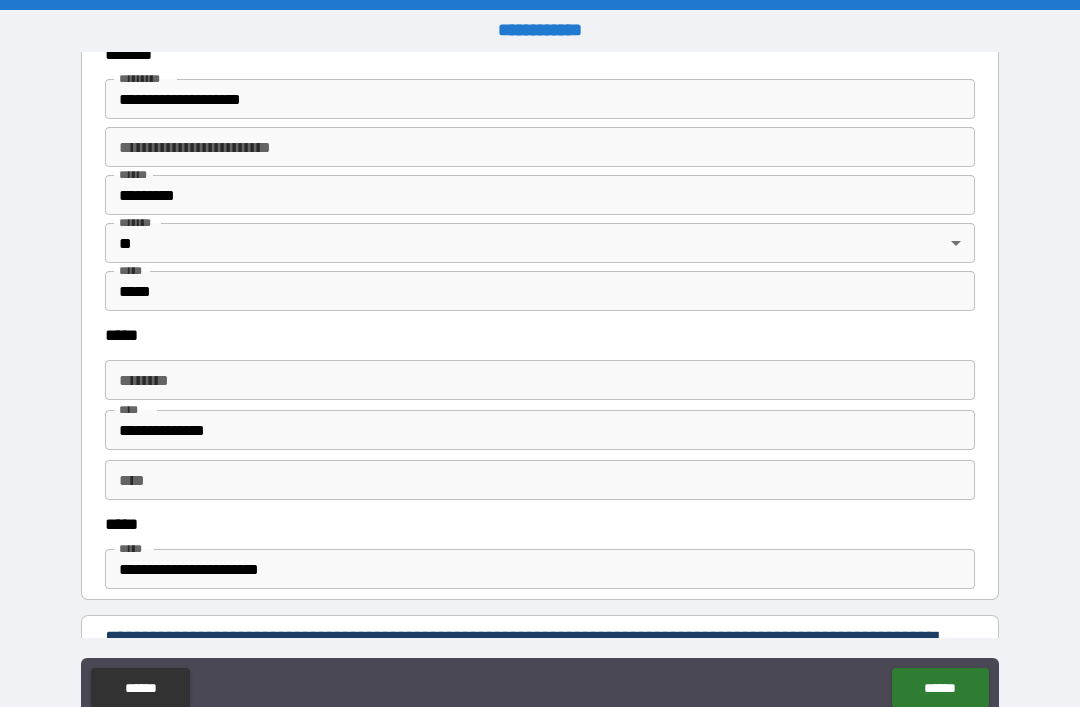 scroll, scrollTop: 796, scrollLeft: 0, axis: vertical 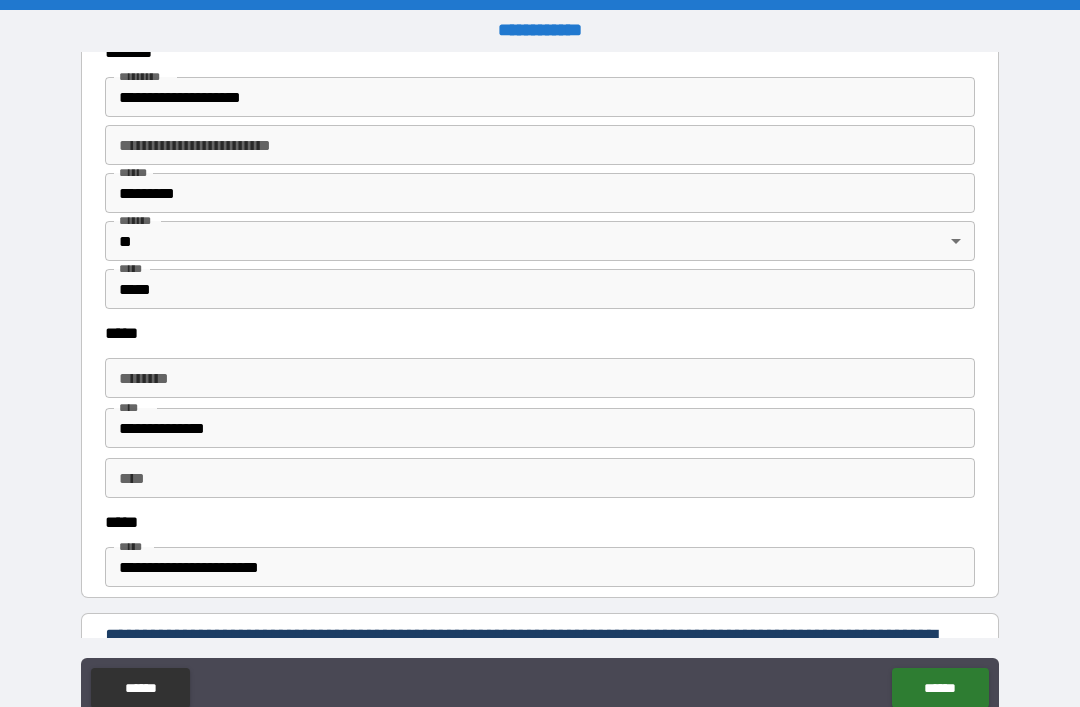 click on "******   *" at bounding box center (540, 378) 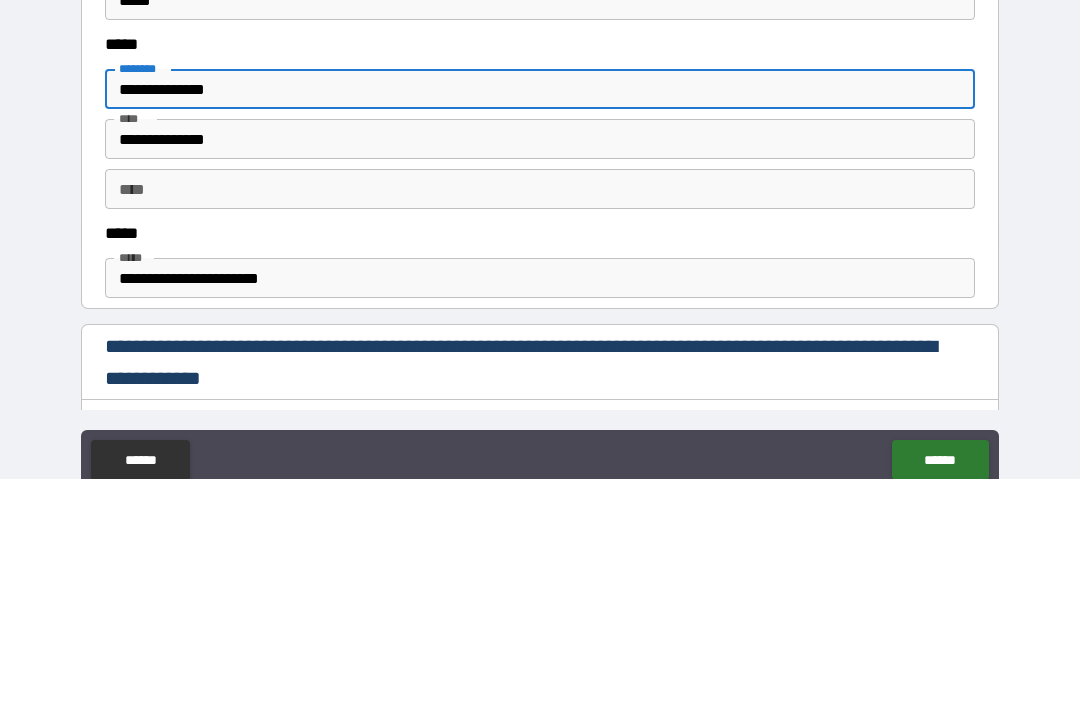 scroll, scrollTop: 865, scrollLeft: 0, axis: vertical 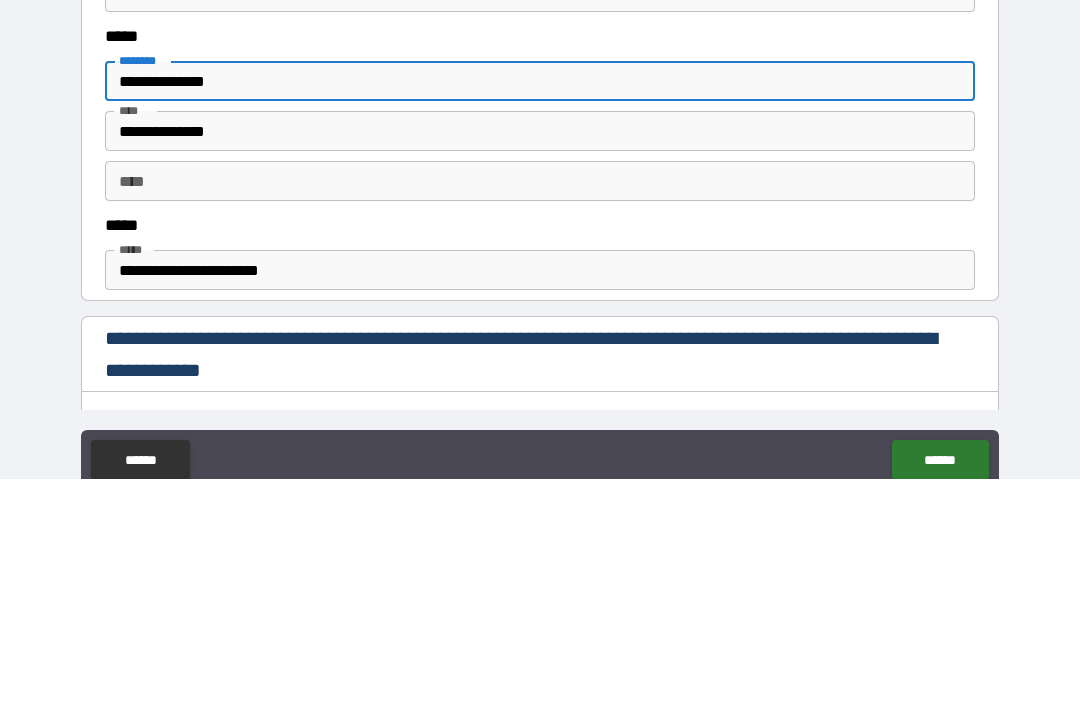 type on "**********" 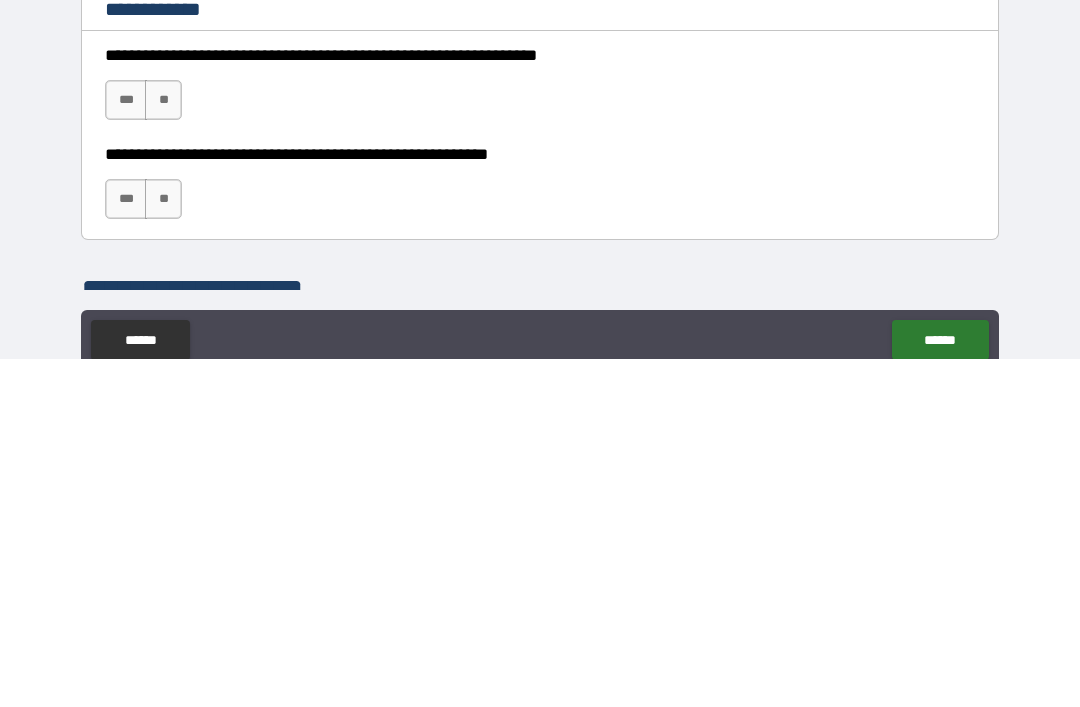 scroll, scrollTop: 1107, scrollLeft: 0, axis: vertical 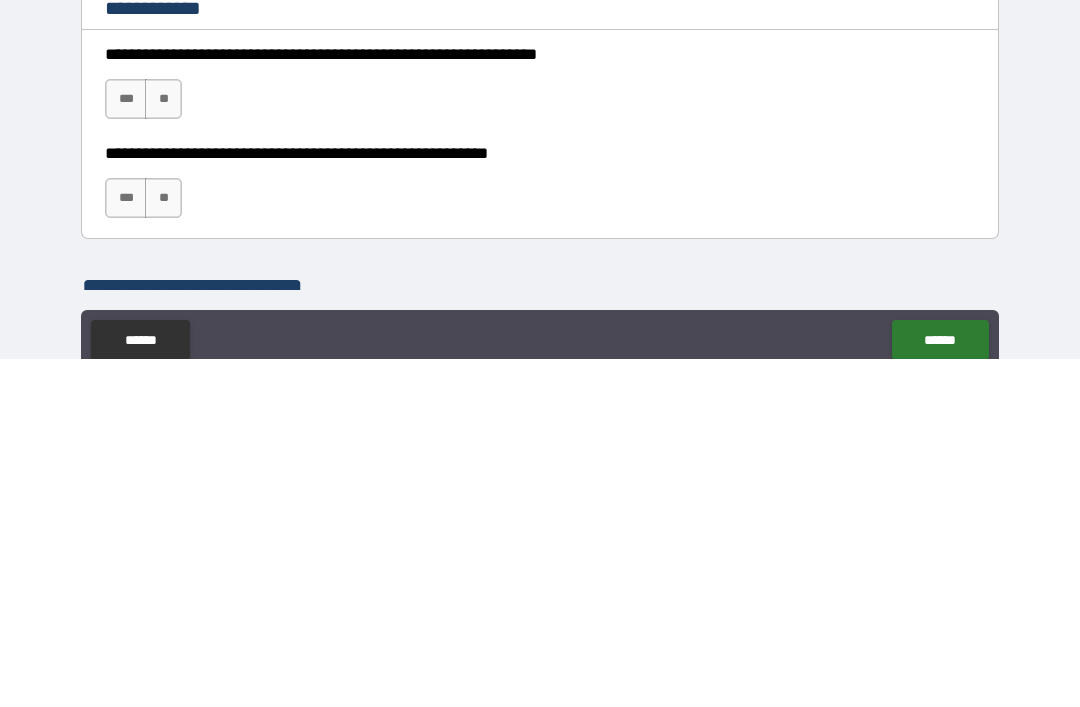 type on "**********" 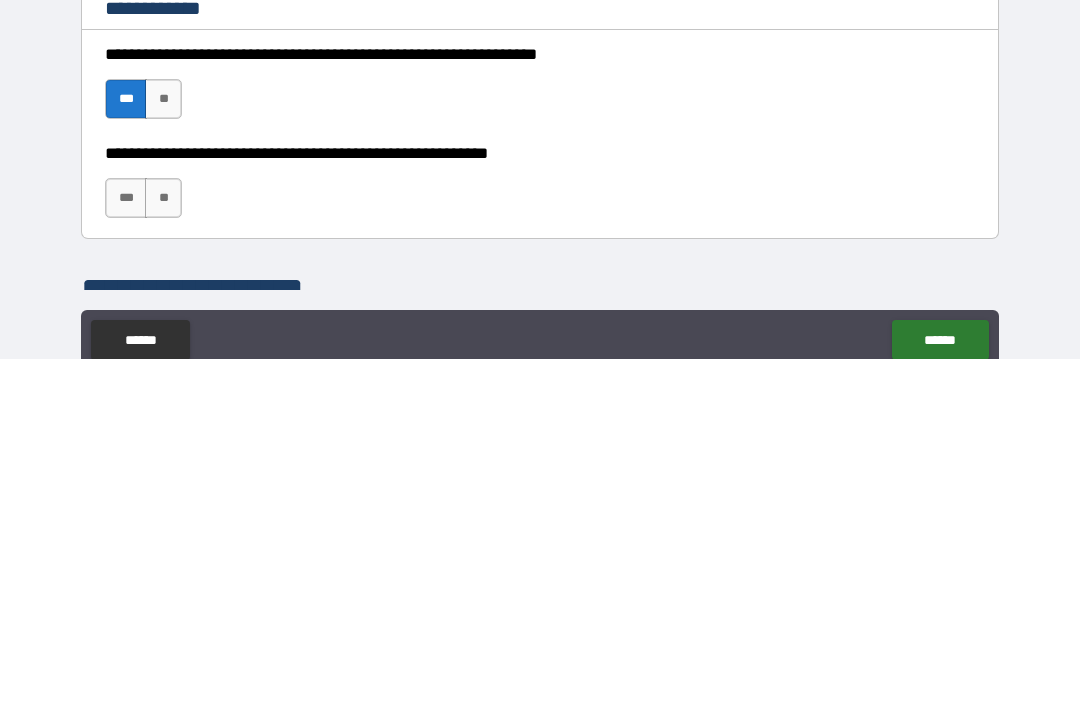 scroll, scrollTop: 64, scrollLeft: 0, axis: vertical 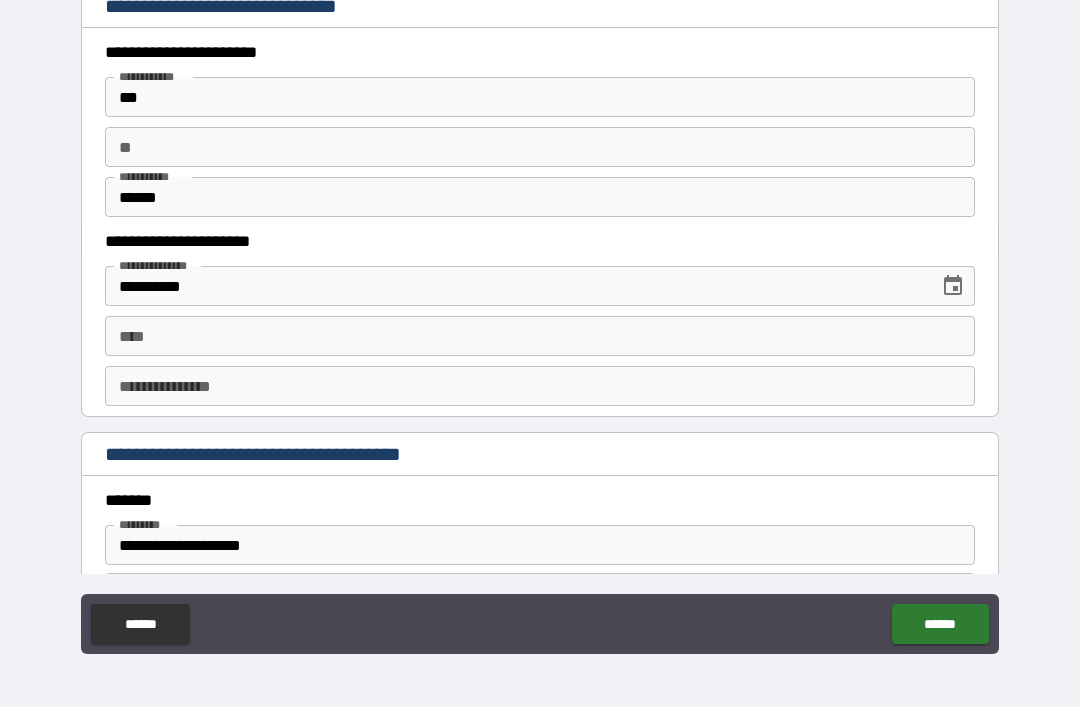 click on "****" at bounding box center [540, 336] 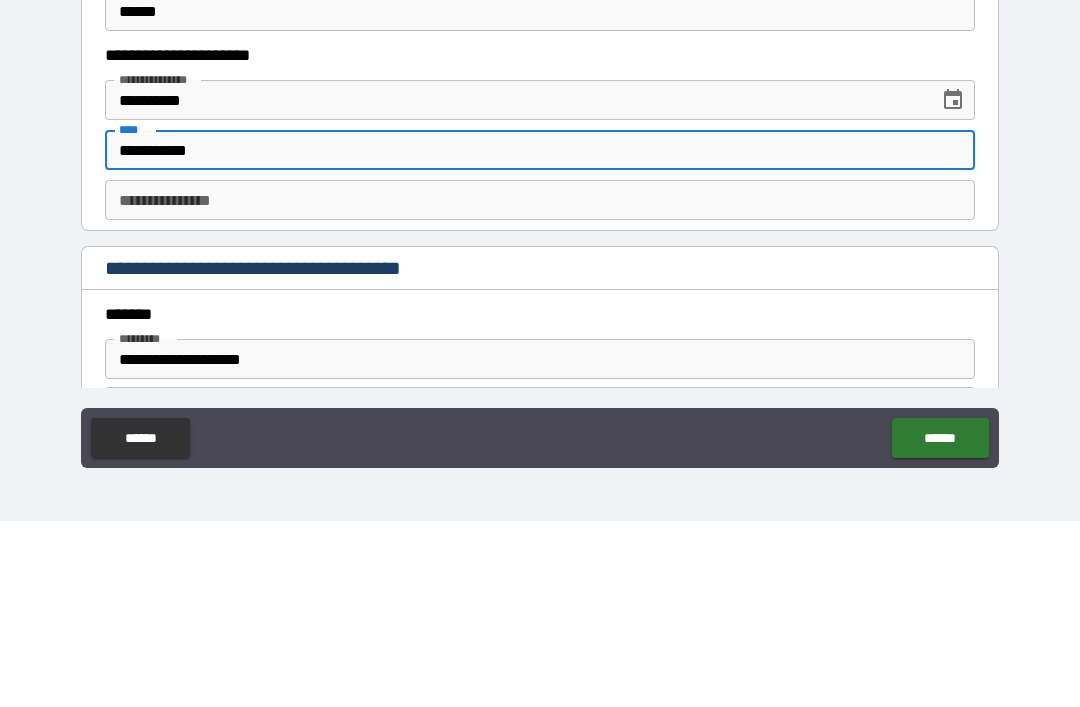 type on "**********" 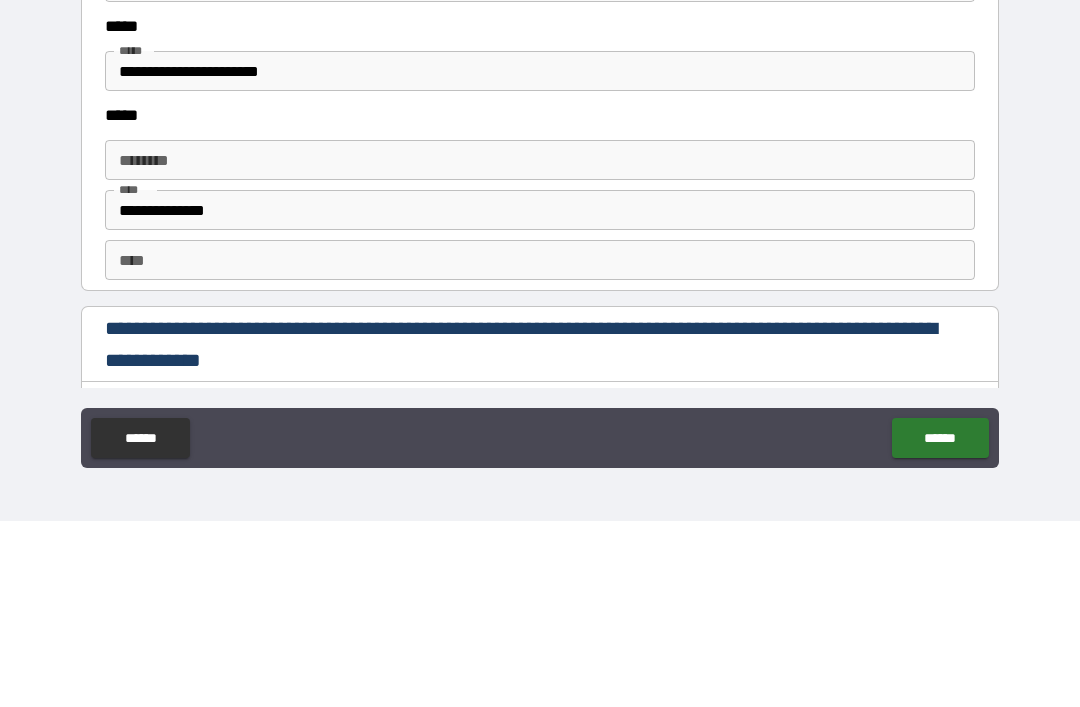 scroll, scrollTop: 2492, scrollLeft: 0, axis: vertical 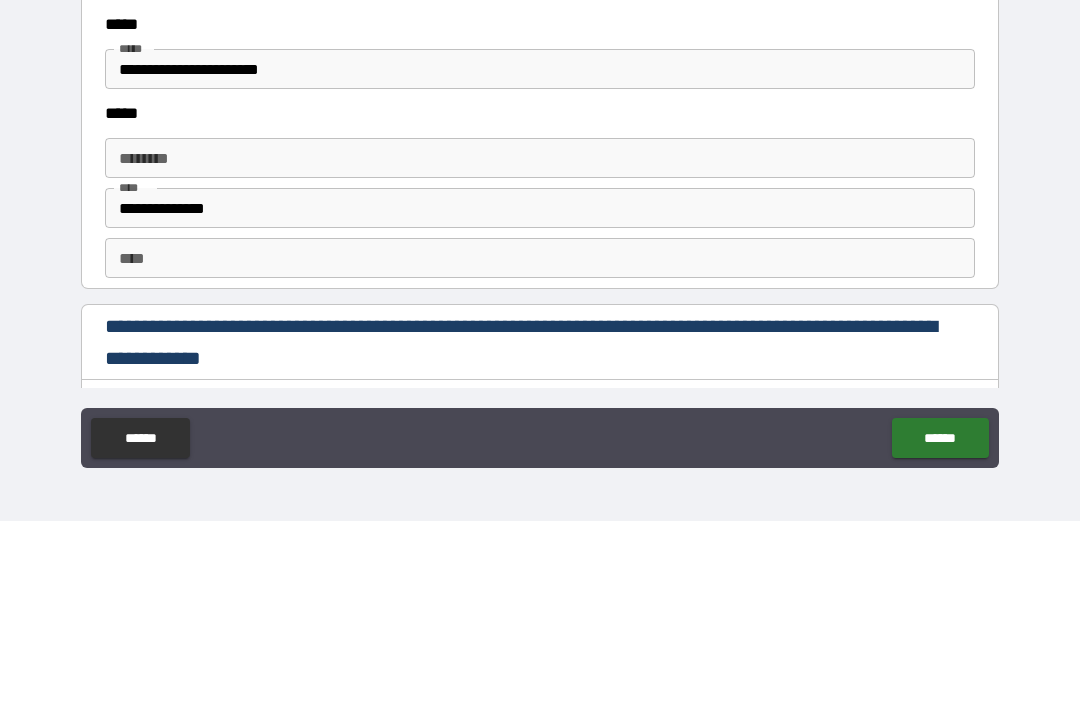 type on "*********" 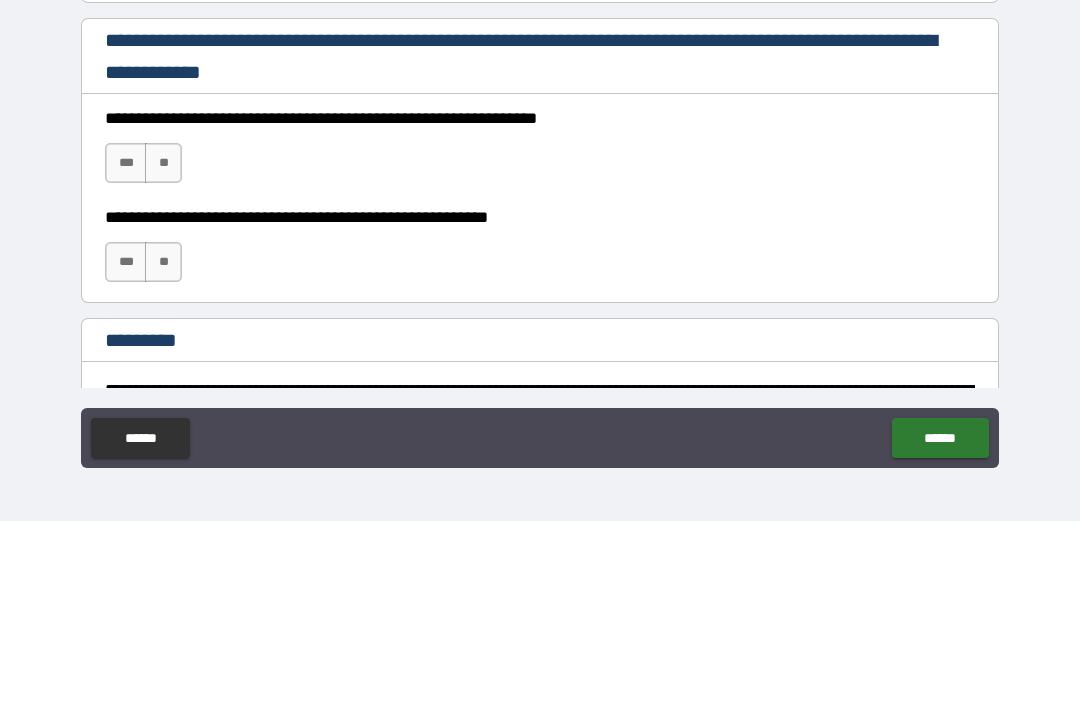 scroll, scrollTop: 2780, scrollLeft: 0, axis: vertical 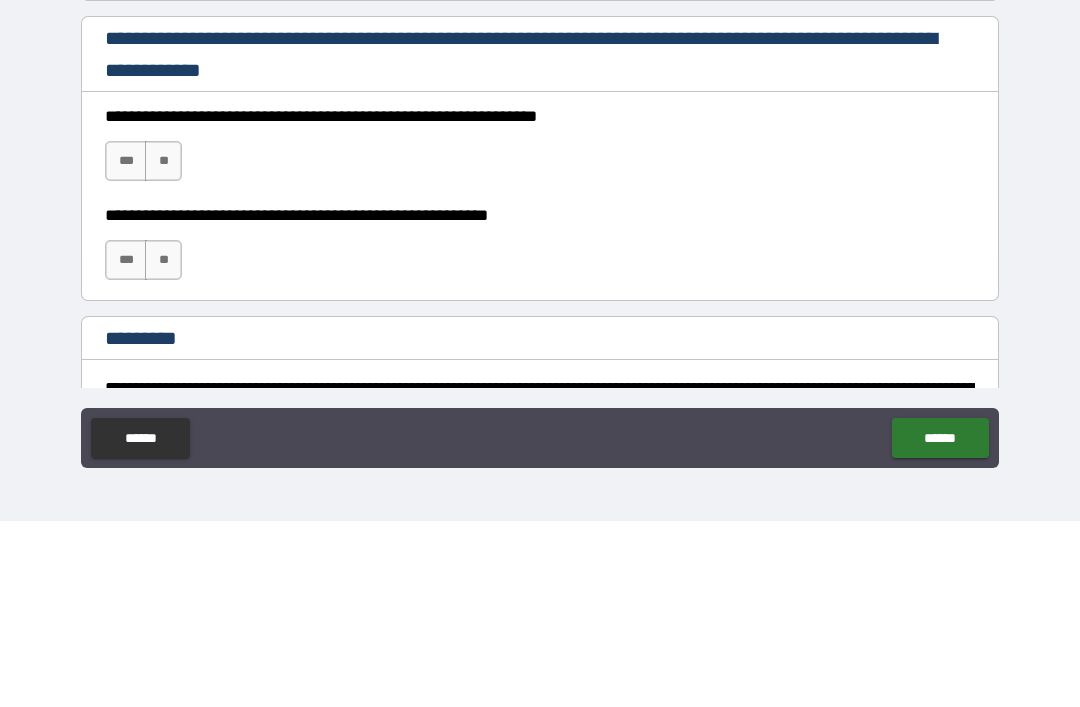type on "**********" 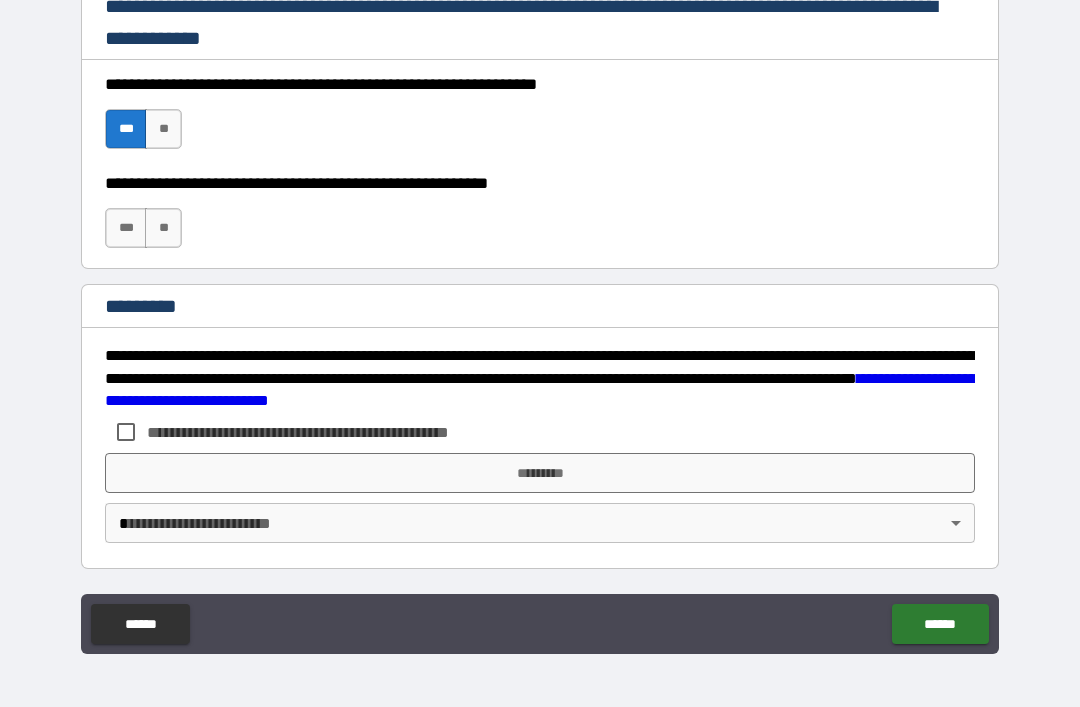 scroll, scrollTop: 2998, scrollLeft: 0, axis: vertical 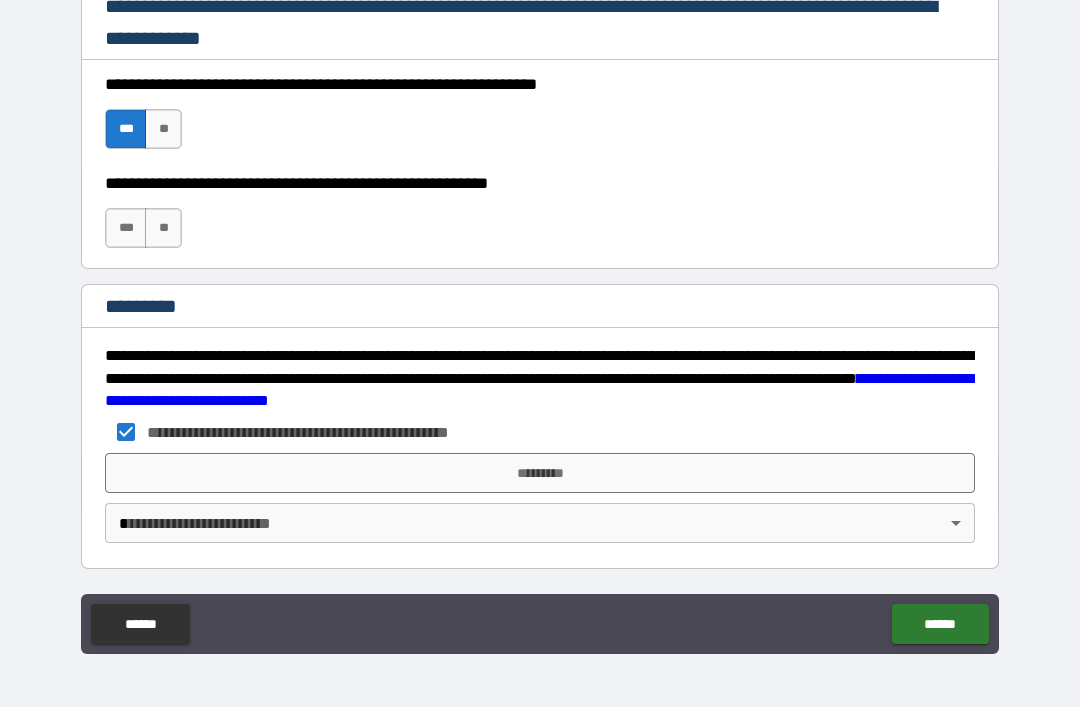click on "*********" at bounding box center (540, 473) 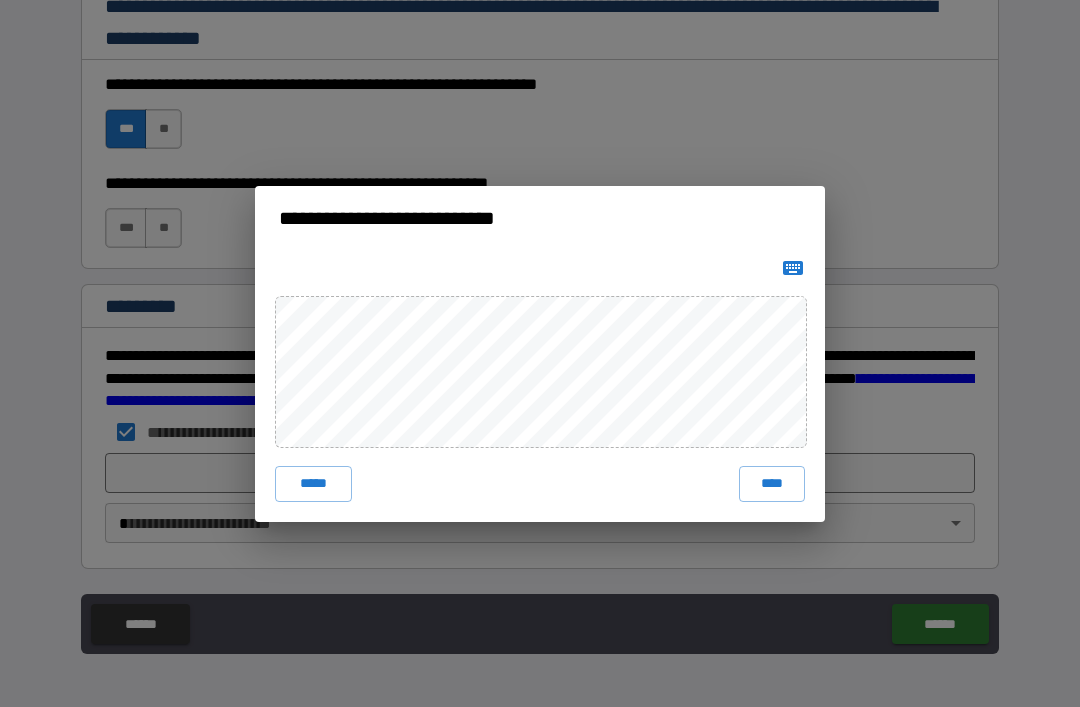 click on "****" at bounding box center [772, 484] 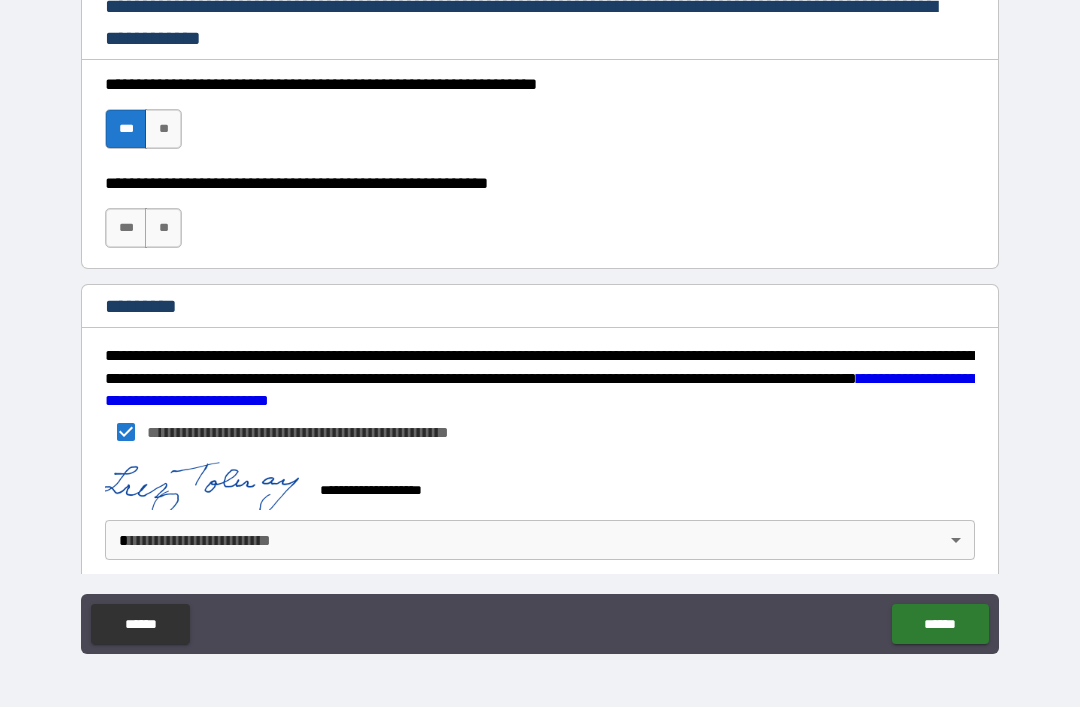 scroll, scrollTop: 2988, scrollLeft: 0, axis: vertical 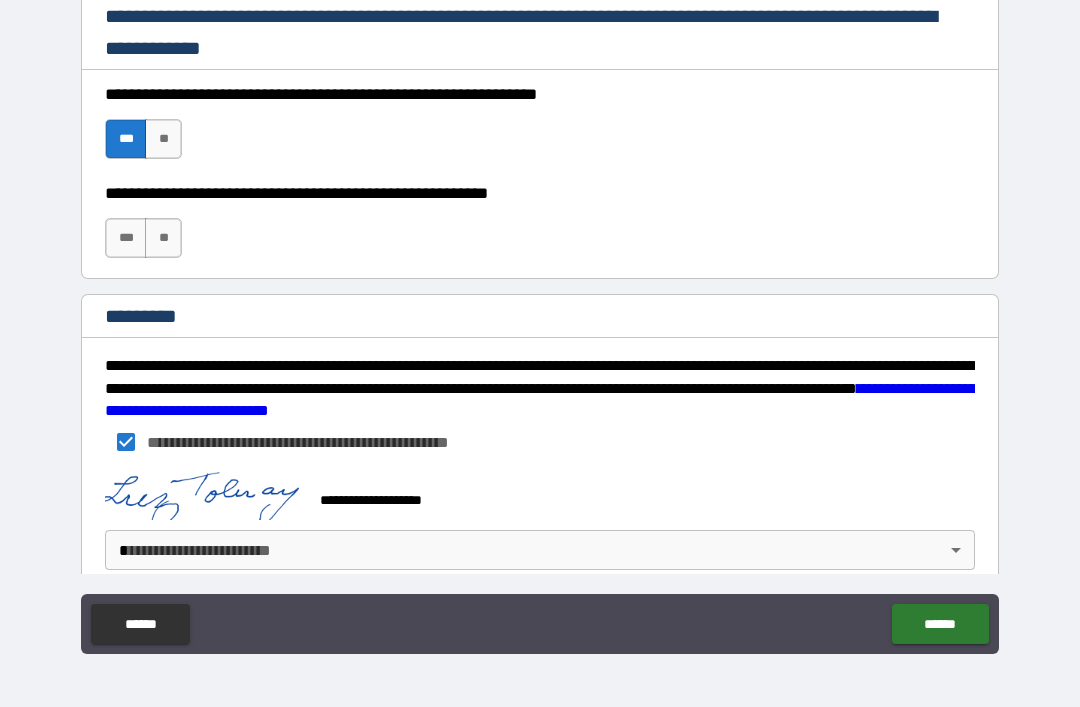 click on "******" at bounding box center (940, 624) 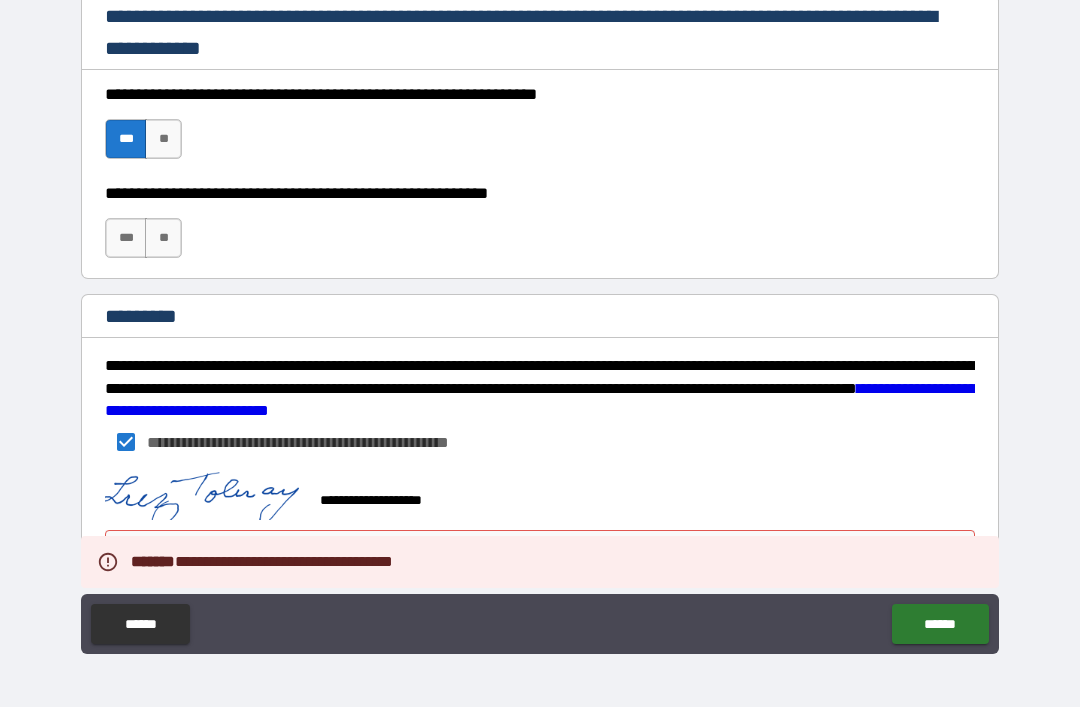 click on "******" at bounding box center [940, 624] 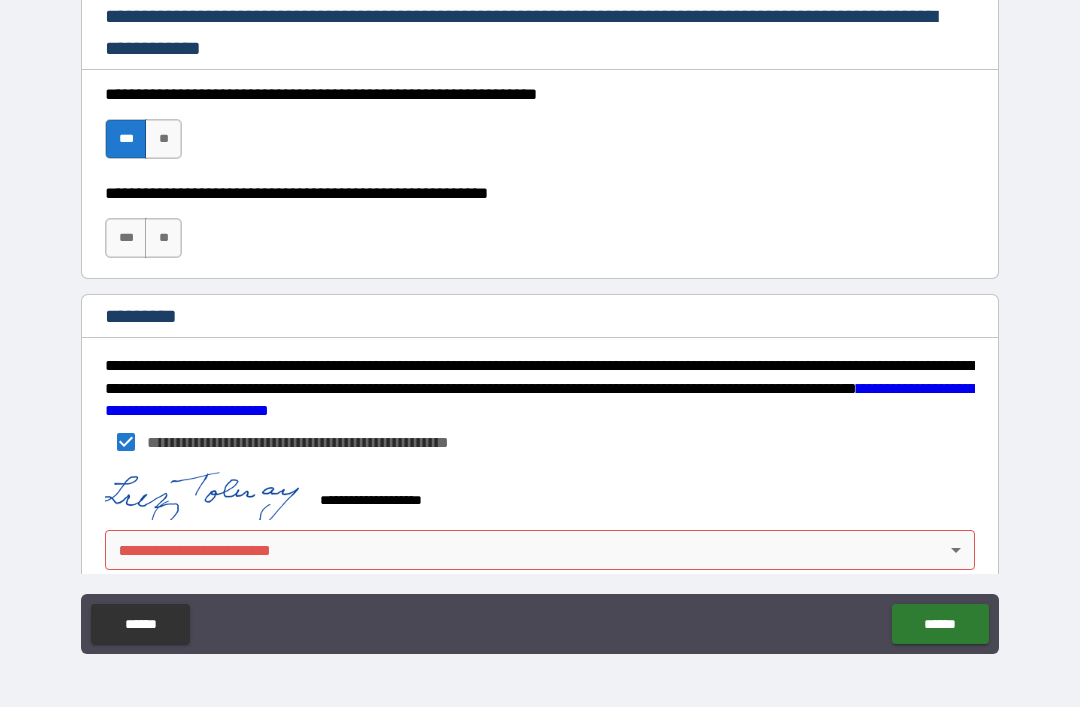 click on "**********" at bounding box center (540, 321) 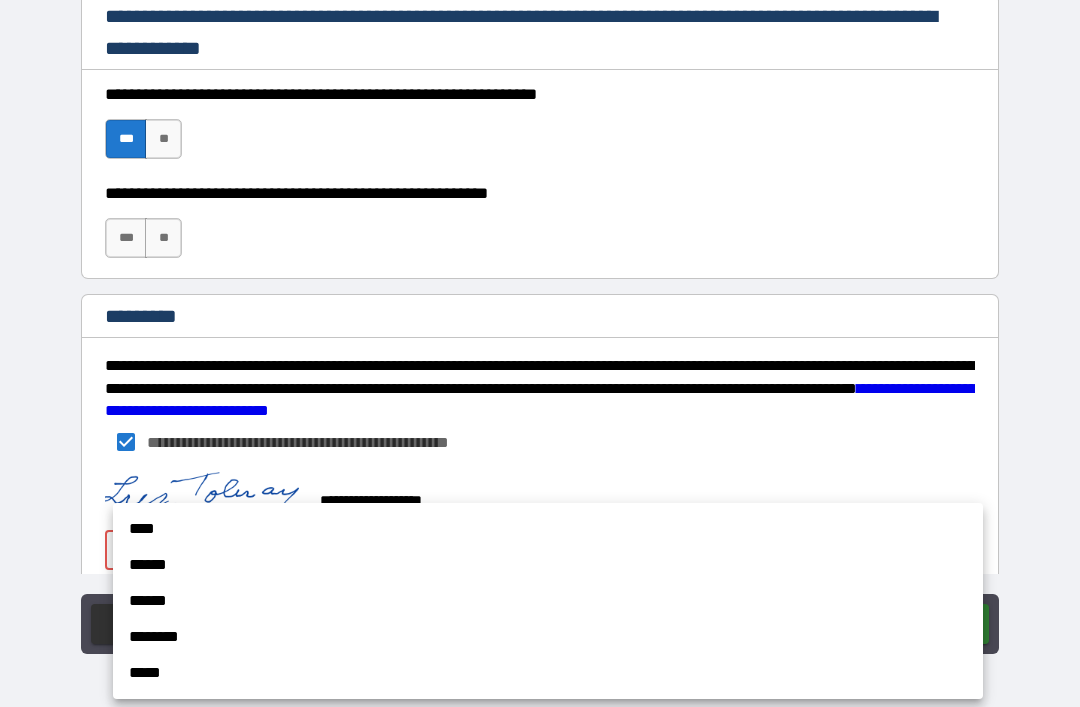 click on "****" at bounding box center (548, 529) 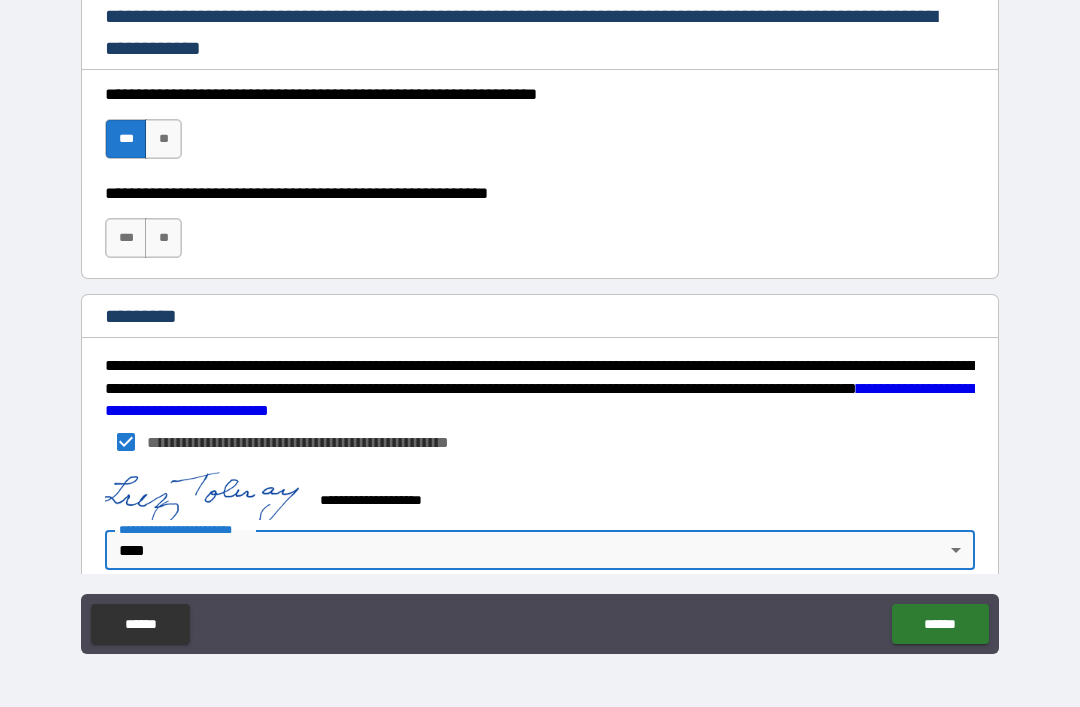click on "******" at bounding box center (940, 624) 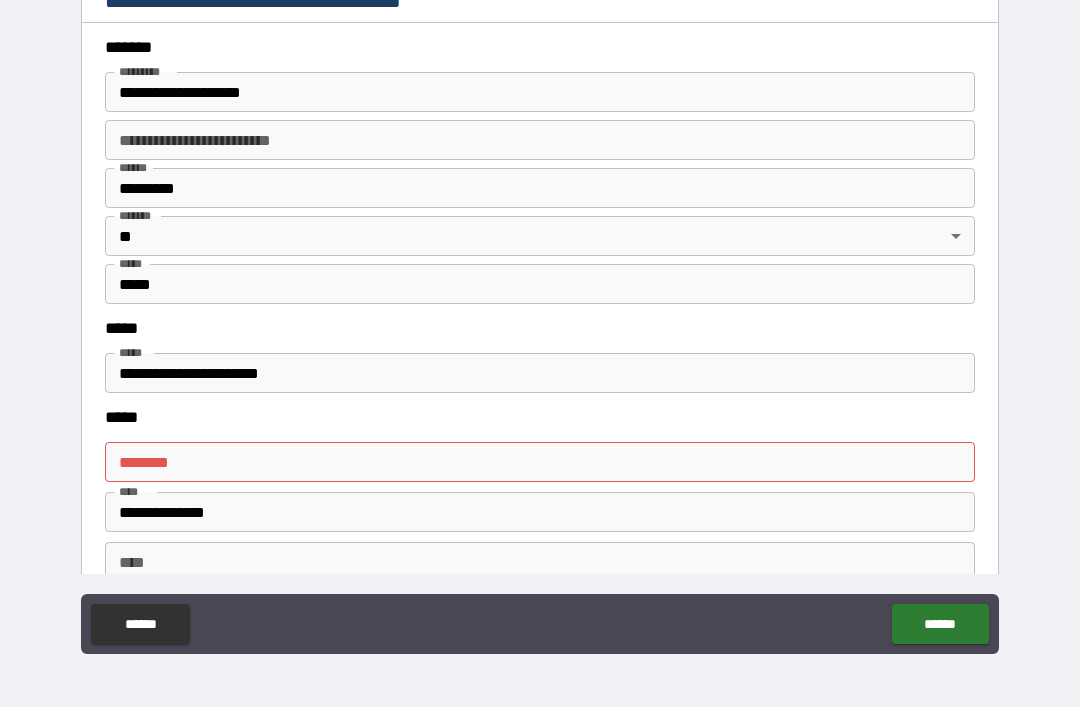 scroll, scrollTop: 2383, scrollLeft: 0, axis: vertical 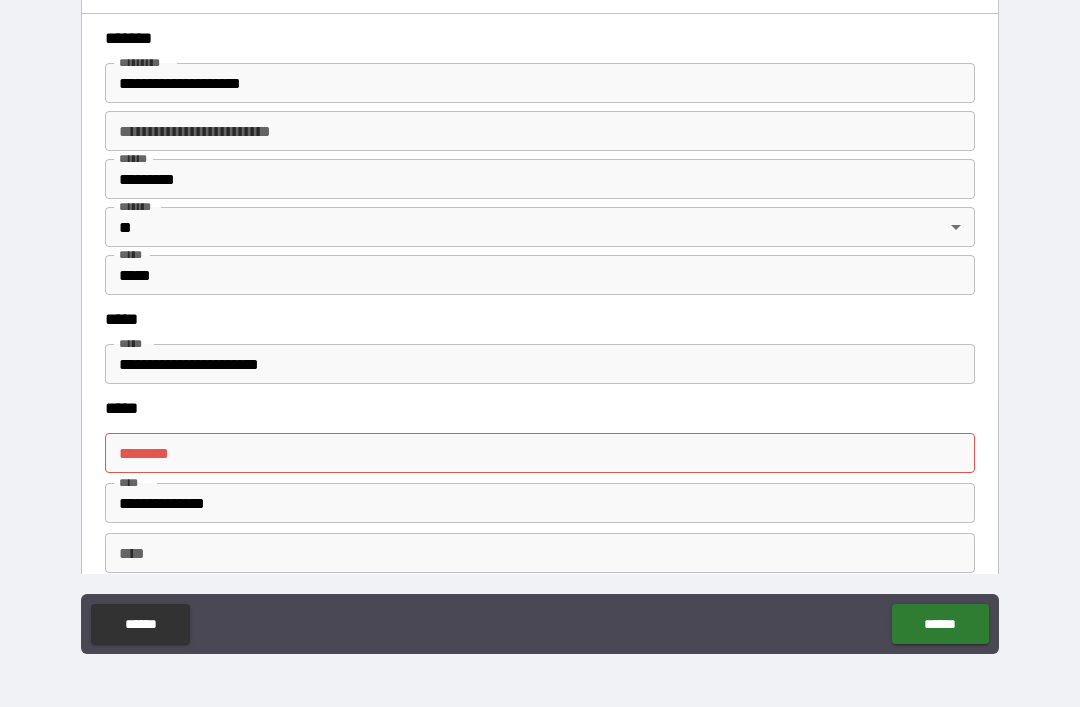 click on "******   * ******   *" at bounding box center [540, 453] 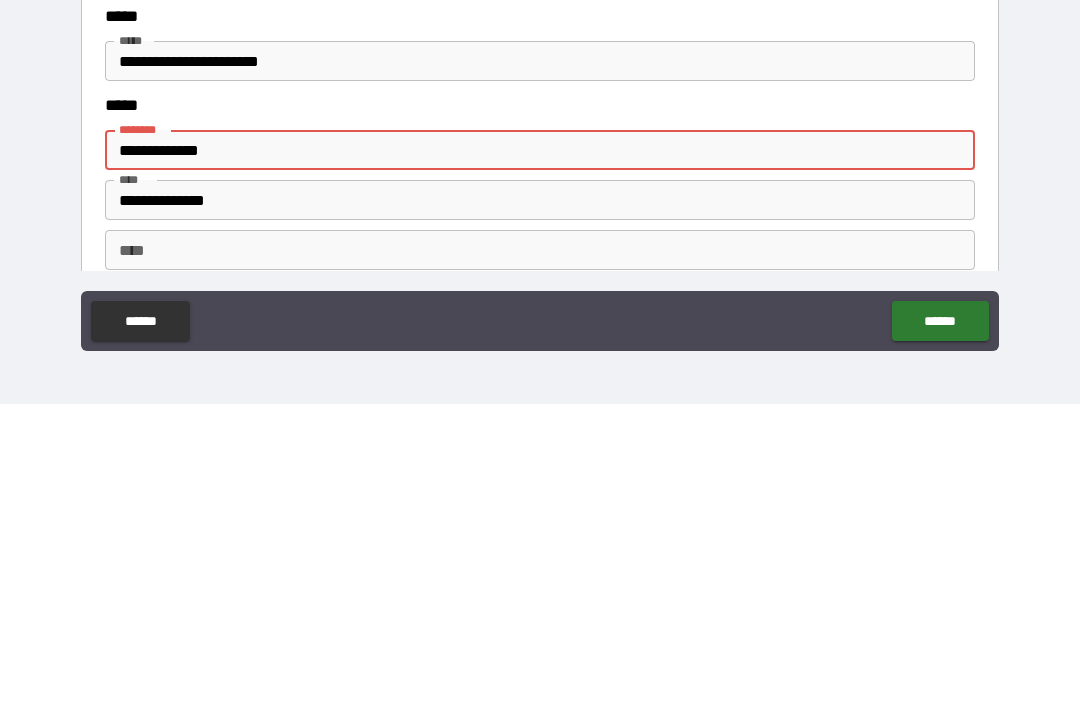 type on "**********" 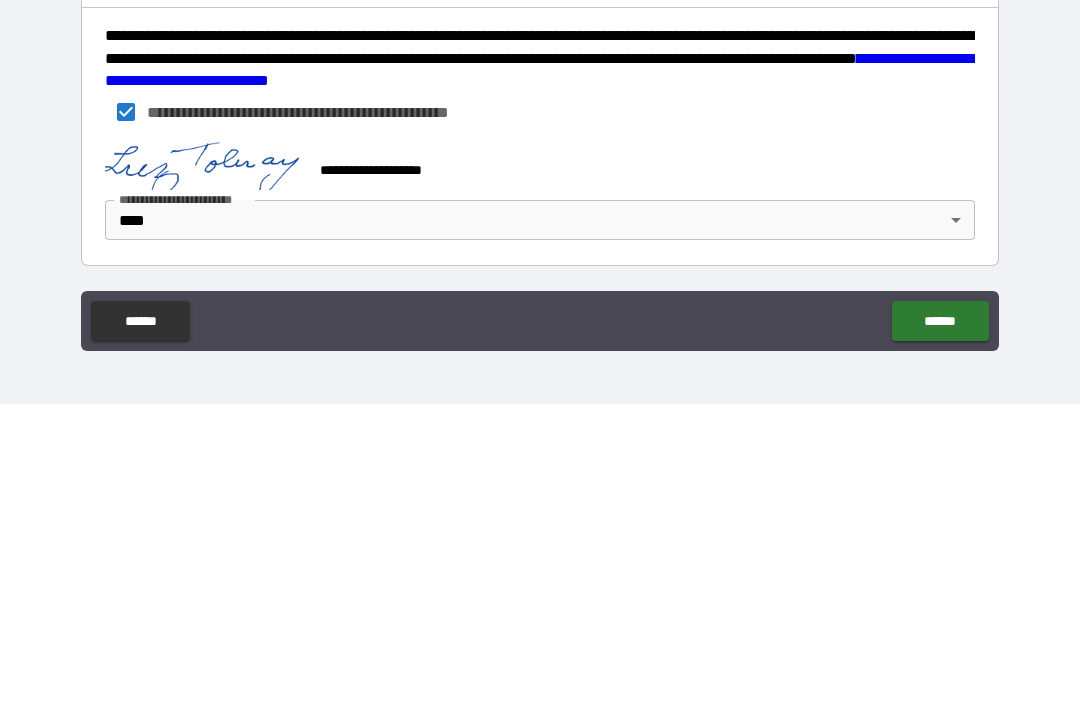 scroll, scrollTop: 3015, scrollLeft: 0, axis: vertical 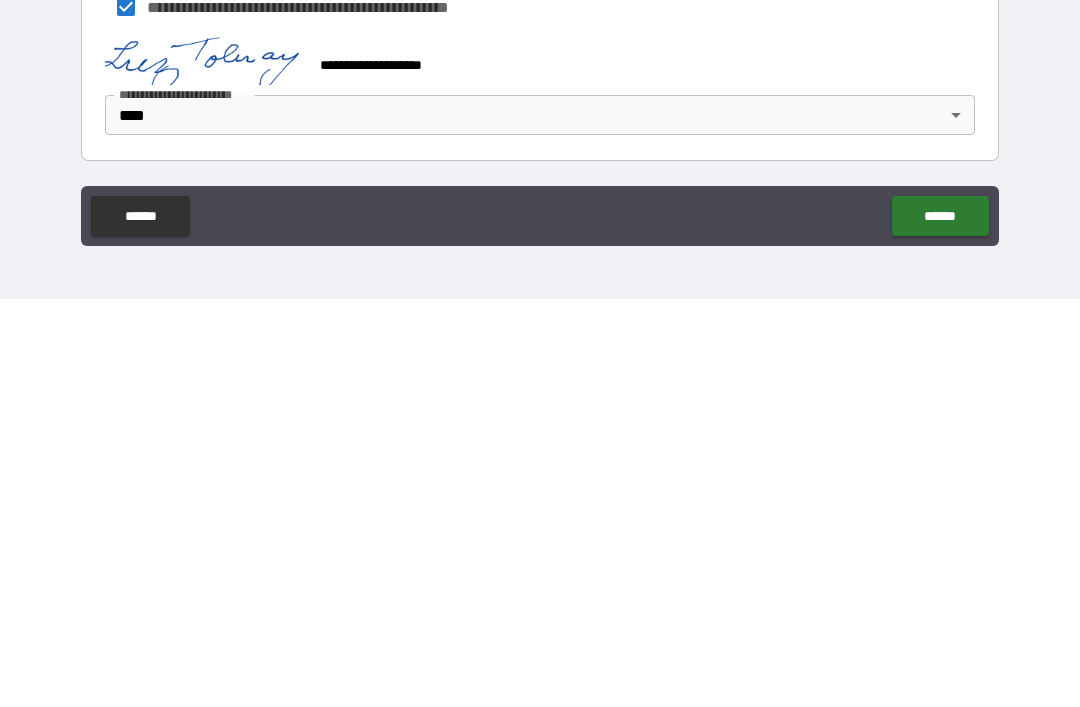click on "******" at bounding box center [940, 624] 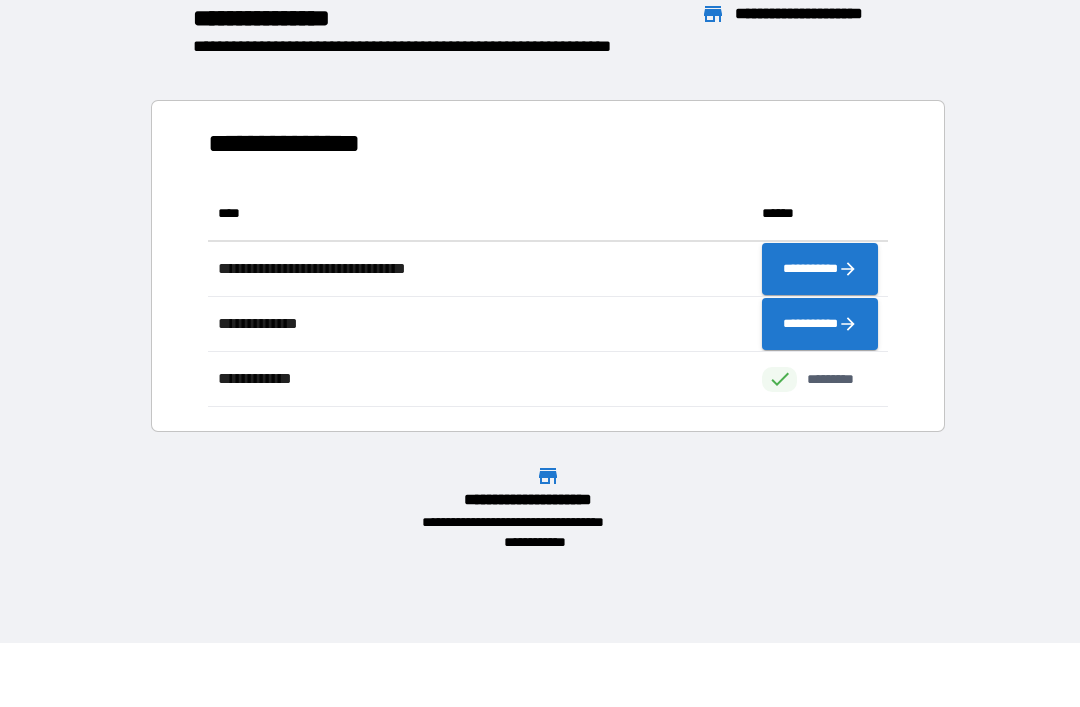 scroll, scrollTop: 221, scrollLeft: 680, axis: both 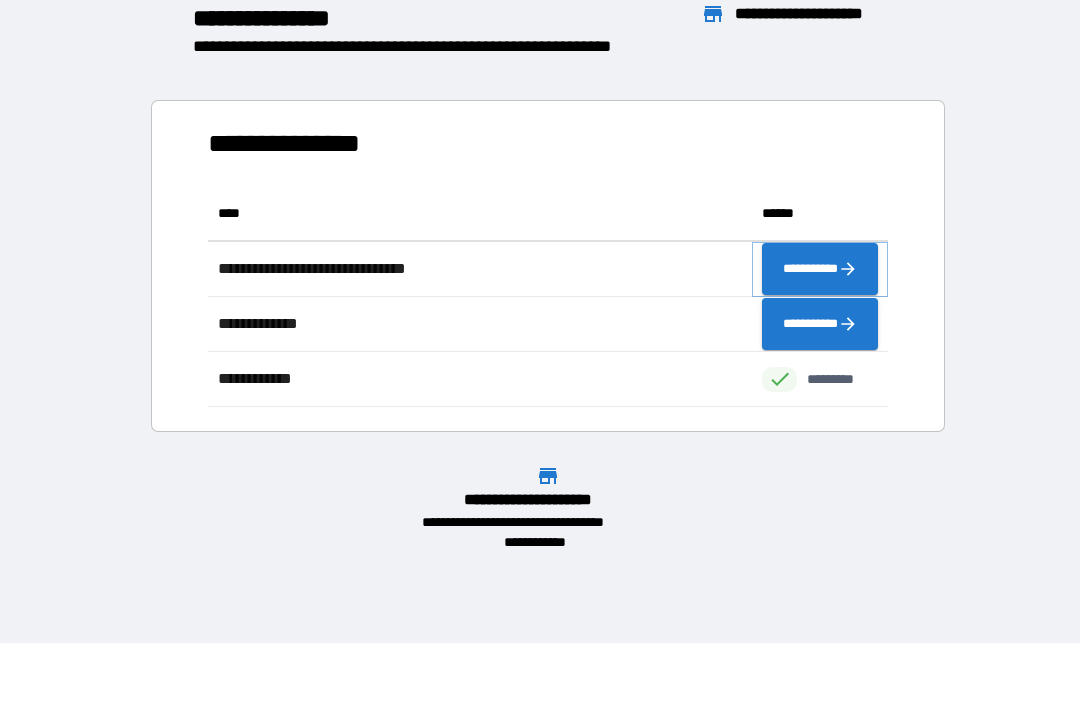 click on "**********" at bounding box center [820, 269] 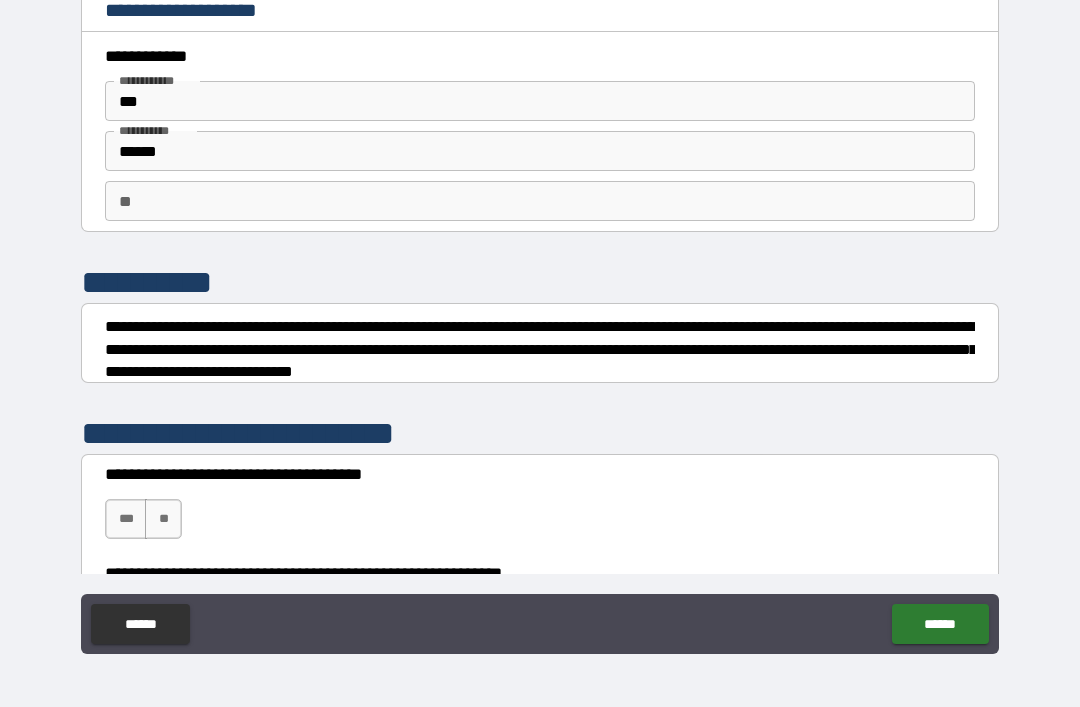 click on "**********" at bounding box center (540, 506) 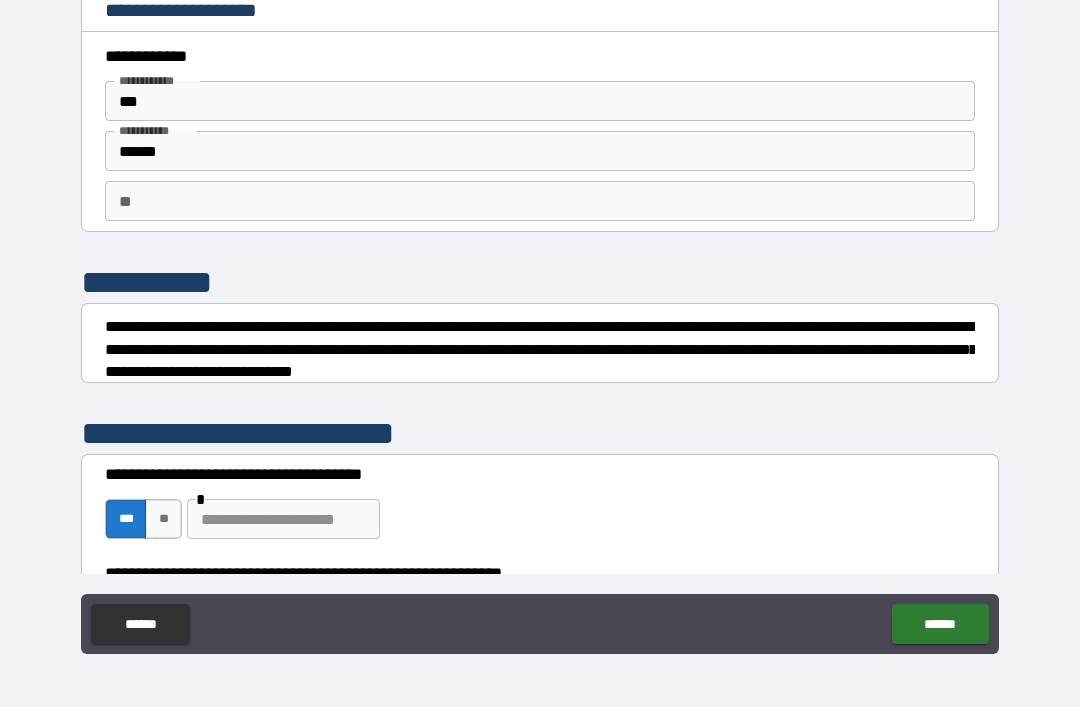 click on "**" at bounding box center (163, 519) 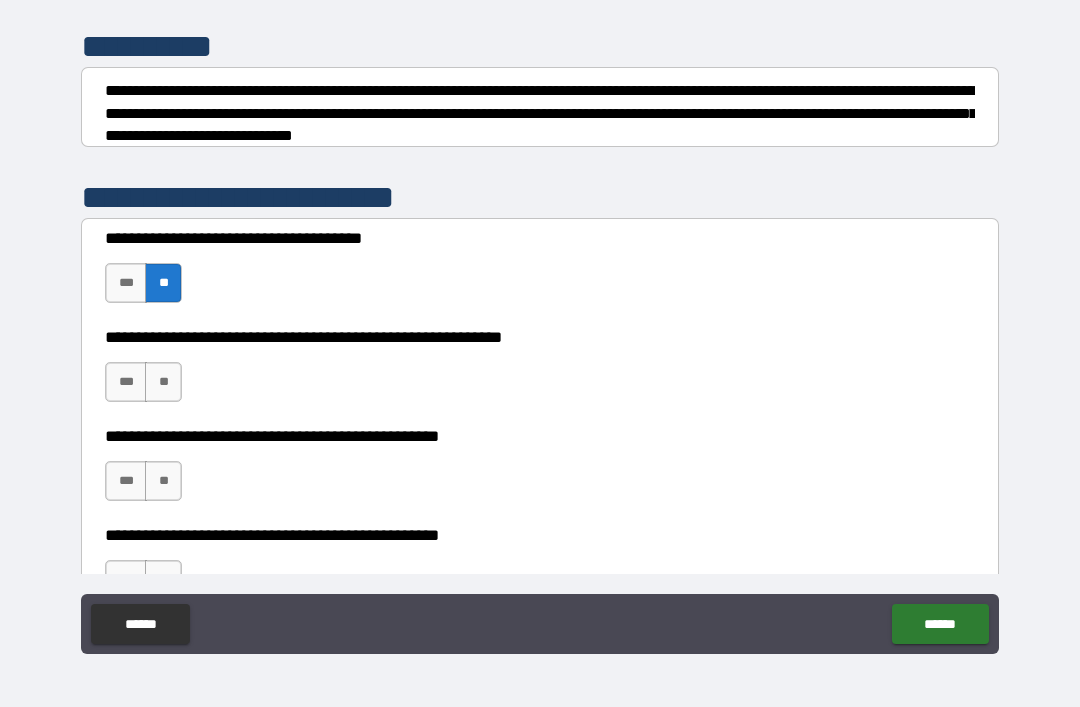 scroll, scrollTop: 238, scrollLeft: 0, axis: vertical 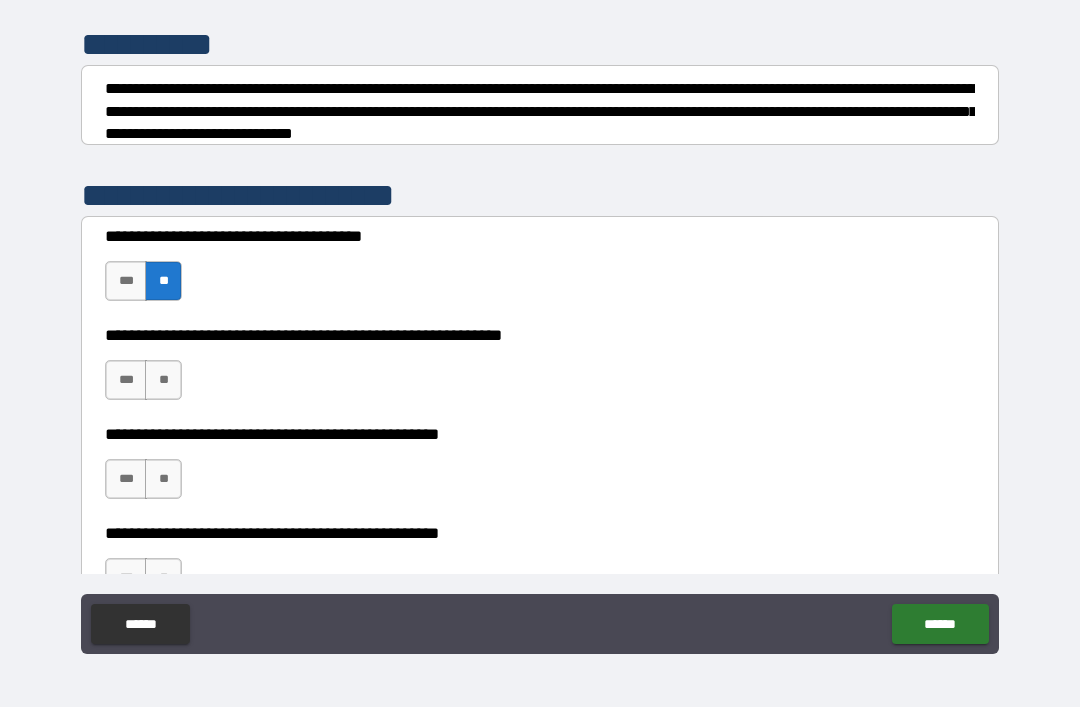 click on "**" at bounding box center [163, 380] 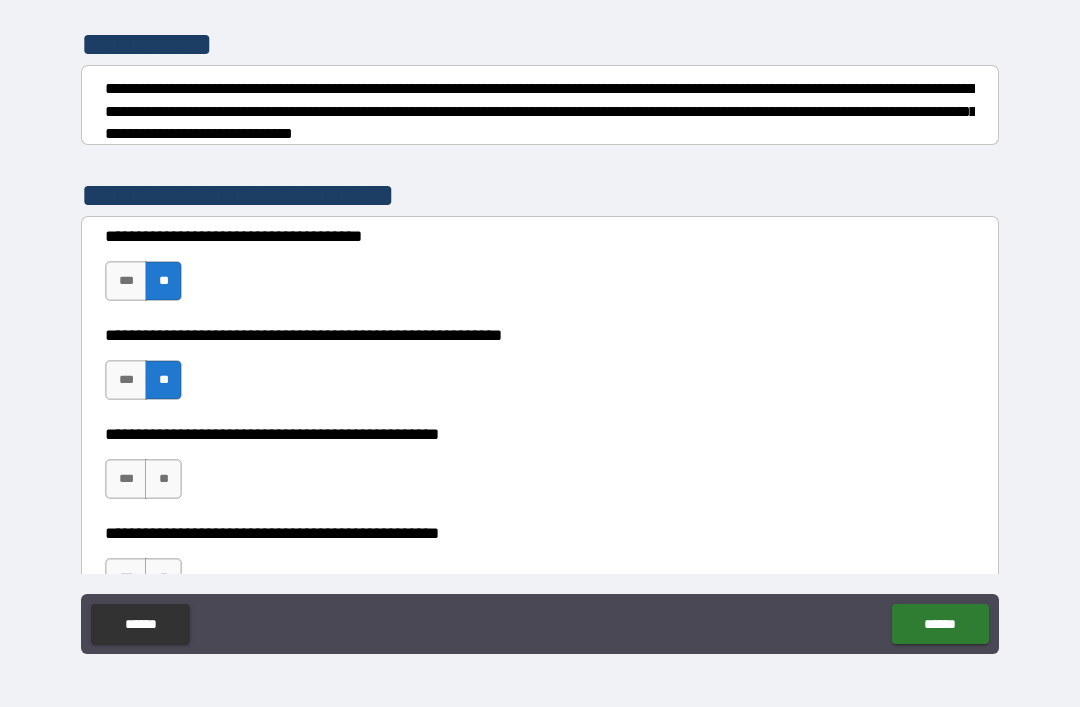 click on "**" at bounding box center [163, 479] 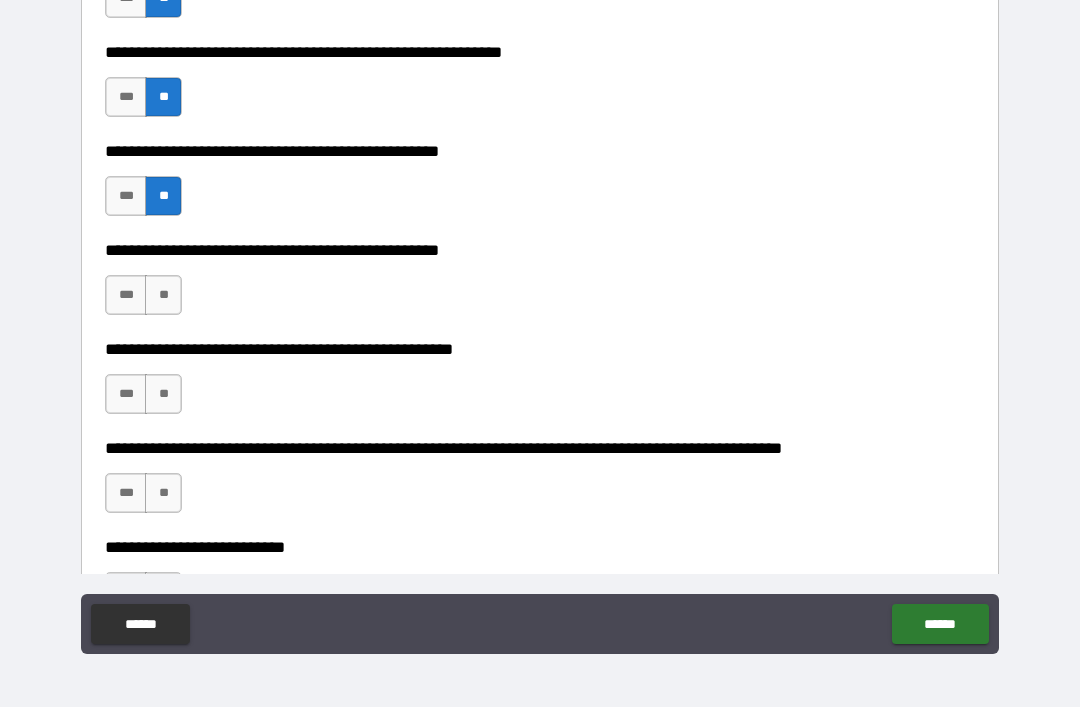 scroll, scrollTop: 523, scrollLeft: 0, axis: vertical 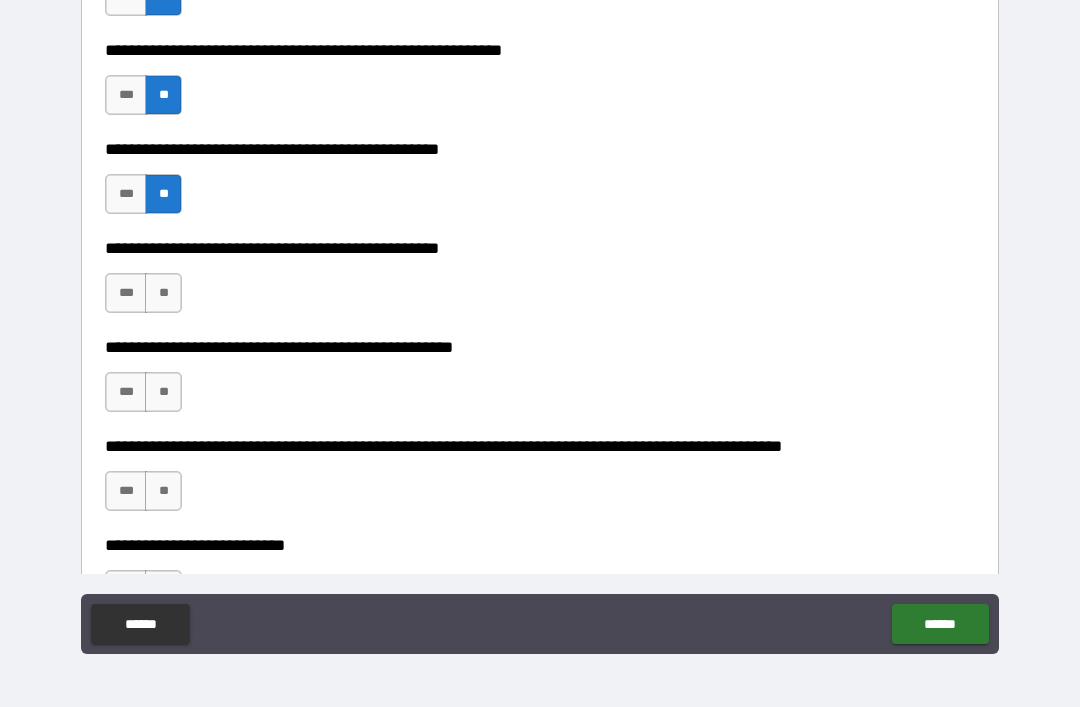 click on "***" at bounding box center [126, 293] 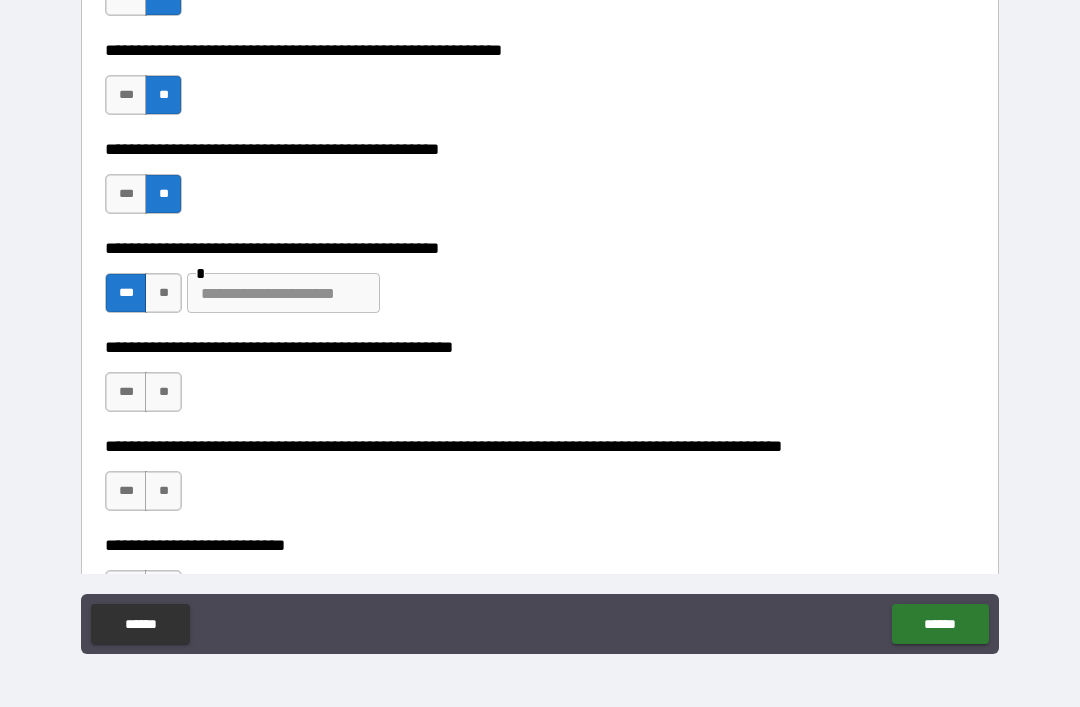 click on "**" at bounding box center [163, 392] 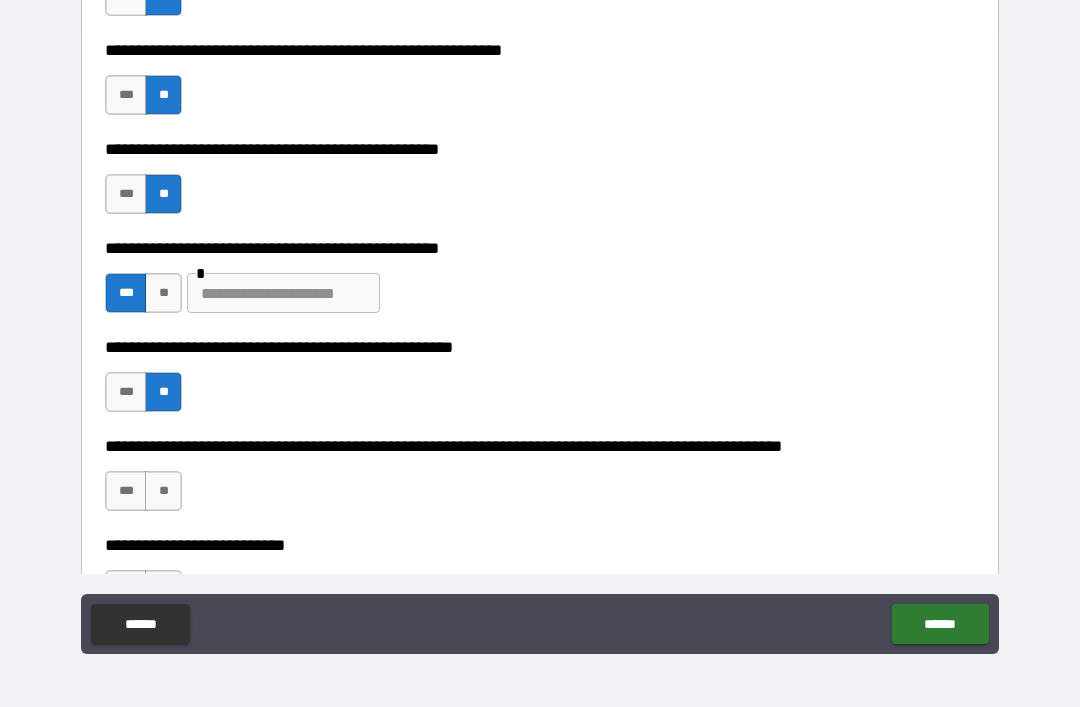 click on "**" at bounding box center (163, 491) 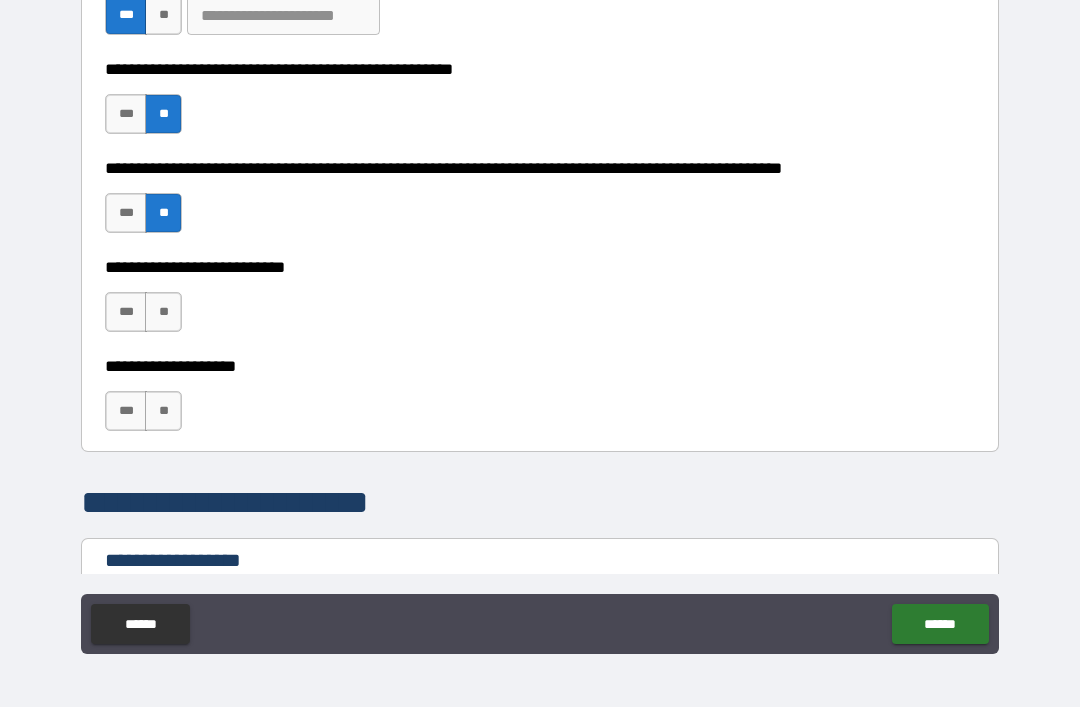 scroll, scrollTop: 808, scrollLeft: 0, axis: vertical 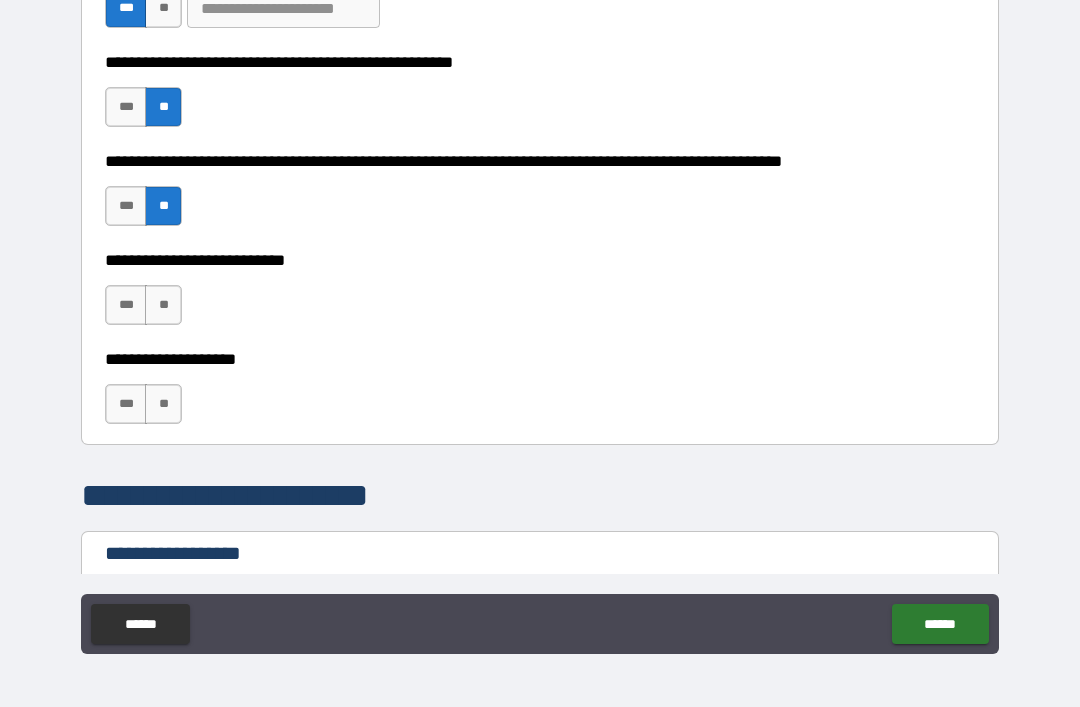 click on "***" at bounding box center (126, 404) 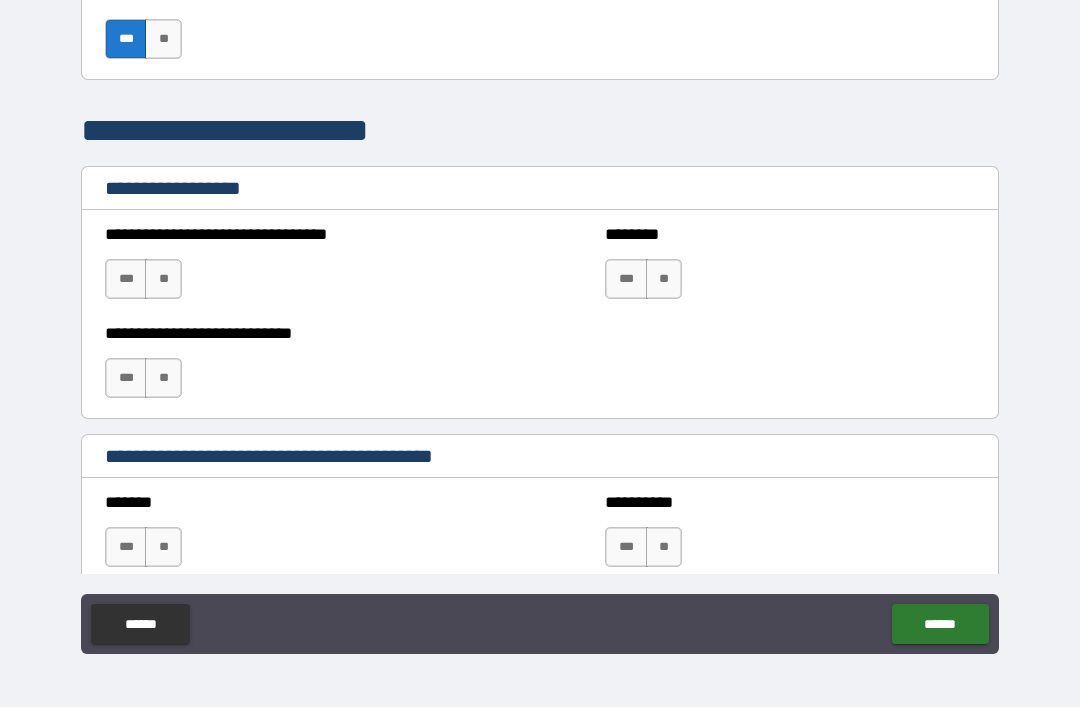 scroll, scrollTop: 1175, scrollLeft: 0, axis: vertical 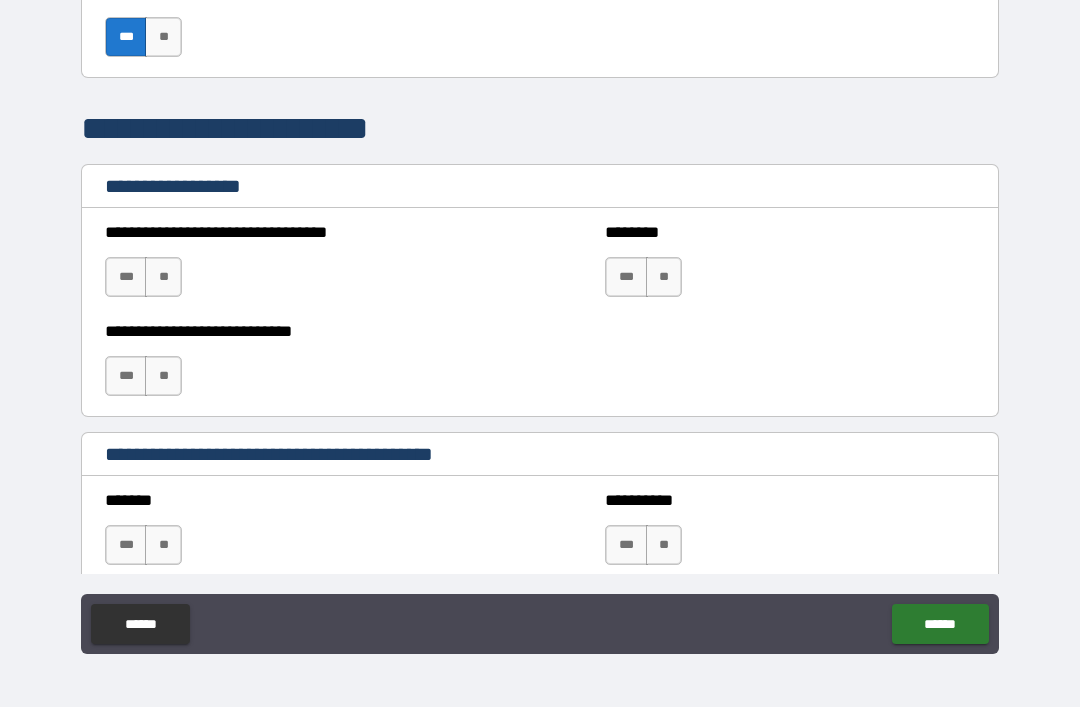 click on "**" at bounding box center [163, 277] 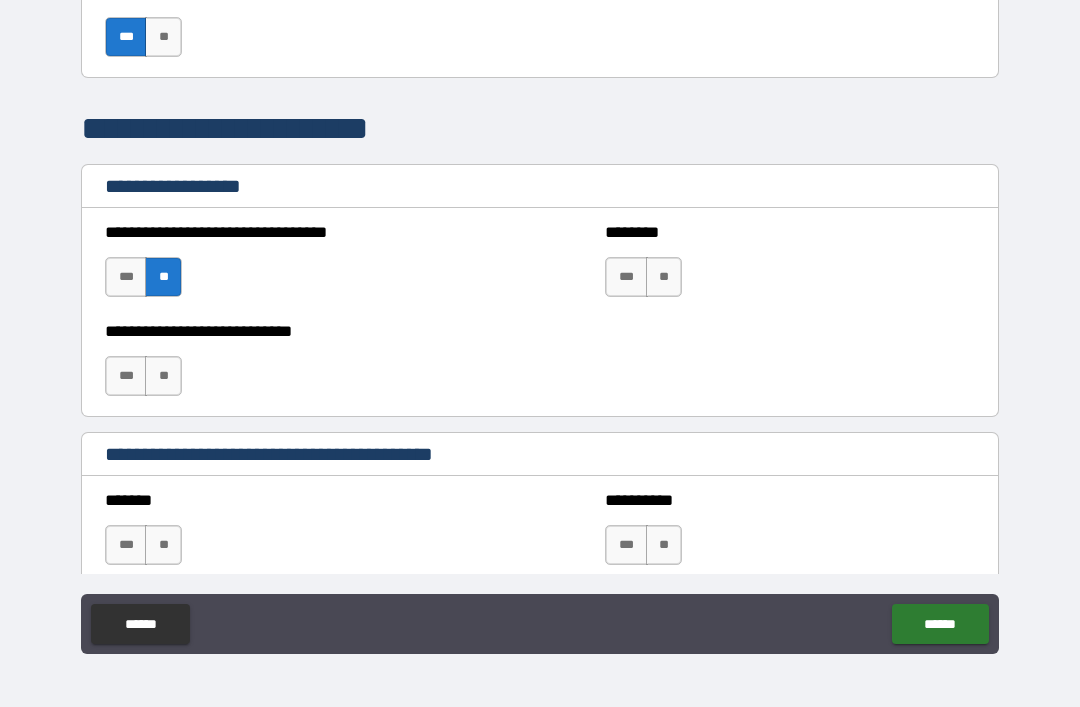 click on "**" at bounding box center (163, 376) 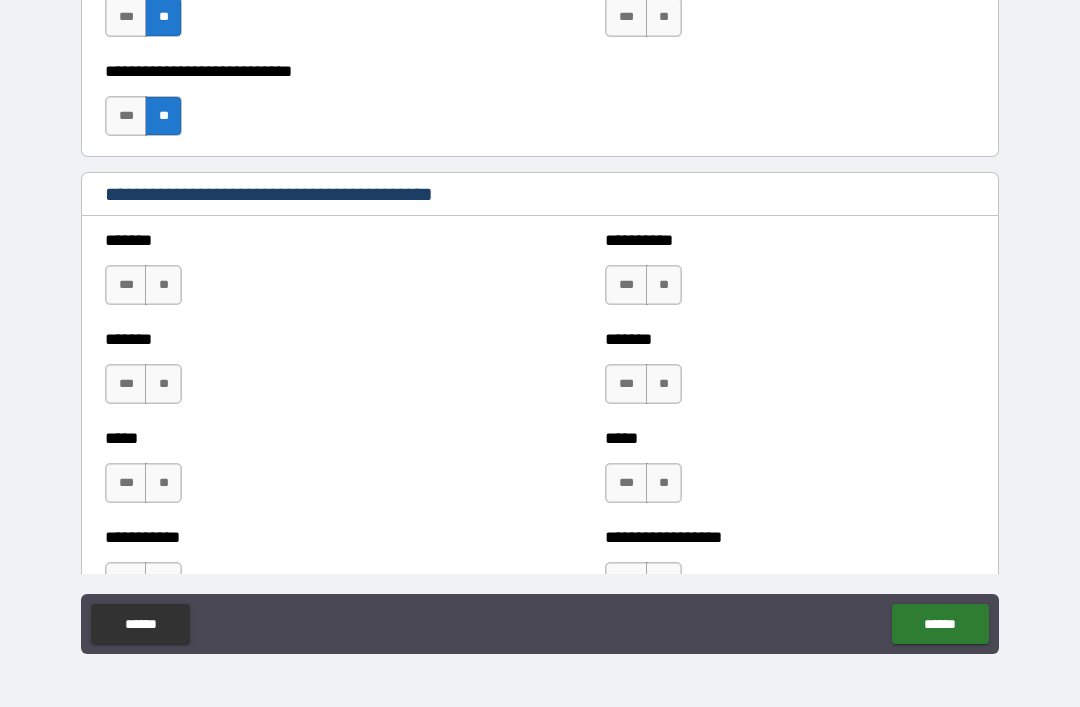 scroll, scrollTop: 1437, scrollLeft: 0, axis: vertical 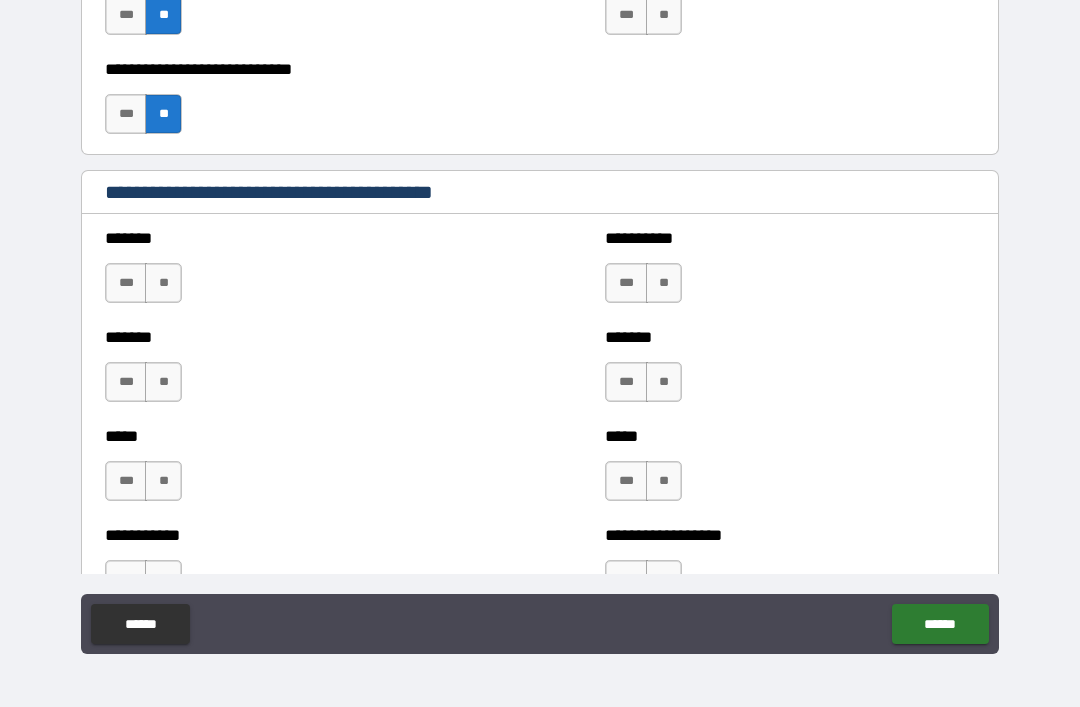 click on "**" at bounding box center [163, 283] 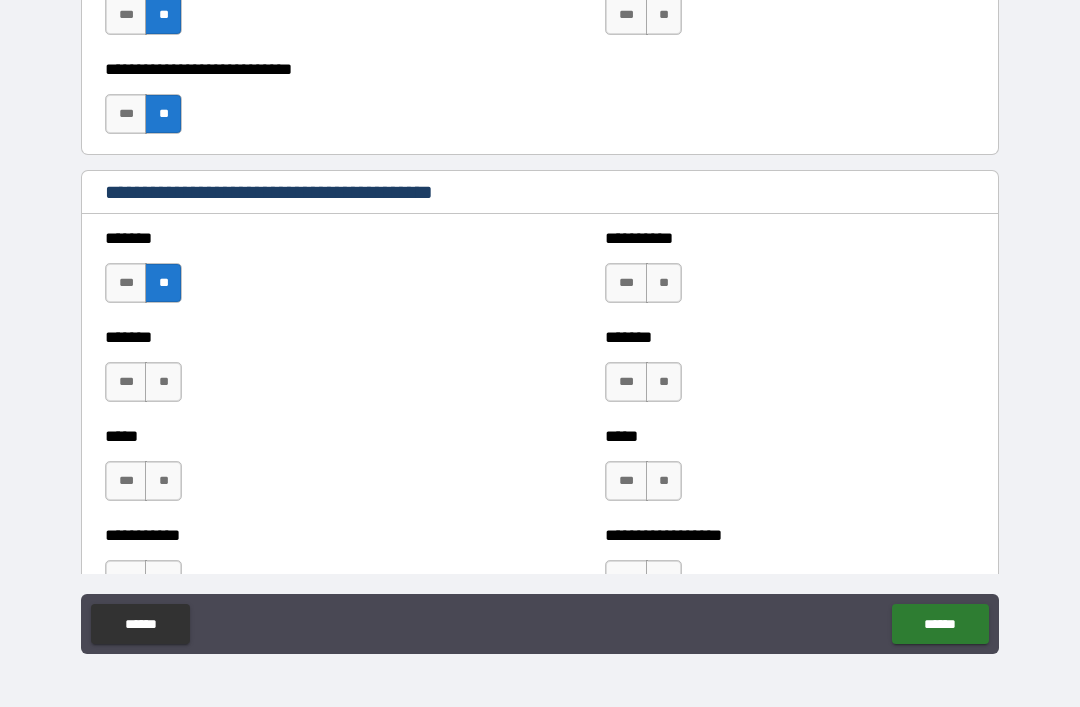 click on "**" at bounding box center [163, 382] 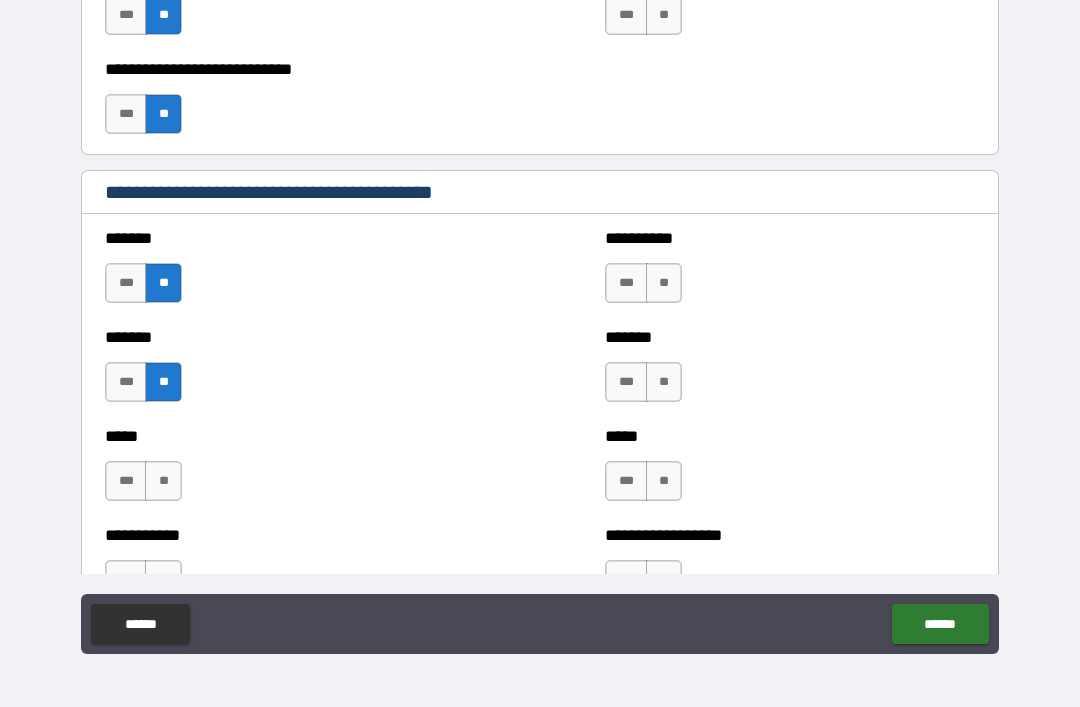 click on "**" at bounding box center [163, 481] 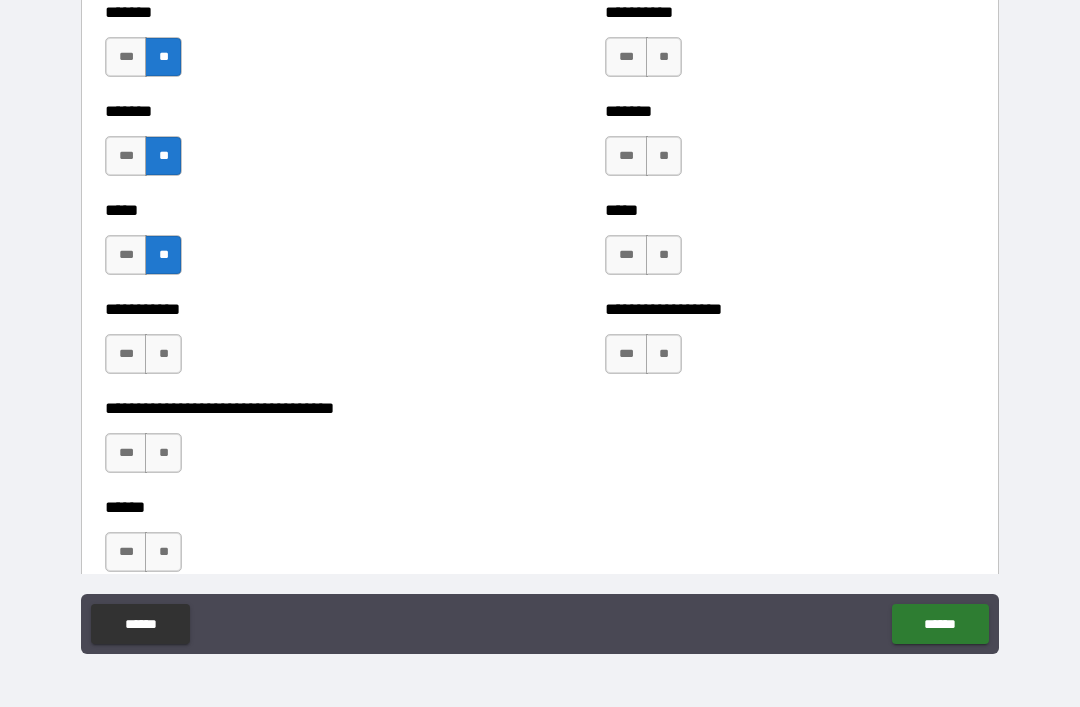 scroll, scrollTop: 1667, scrollLeft: 0, axis: vertical 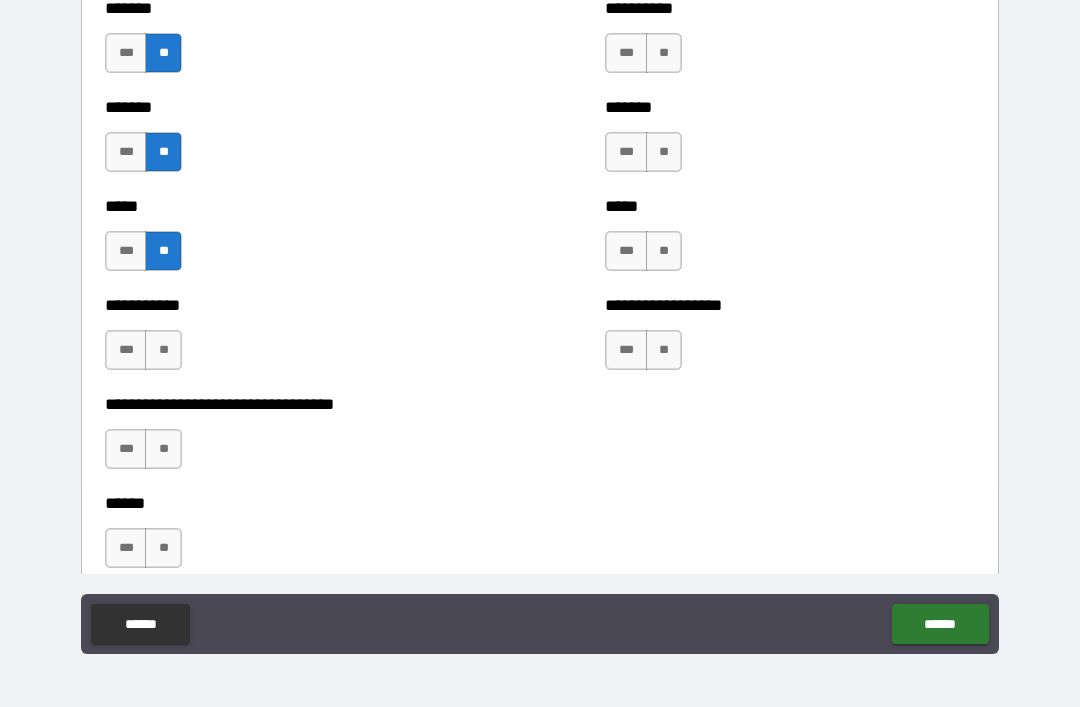 click on "**" at bounding box center [163, 350] 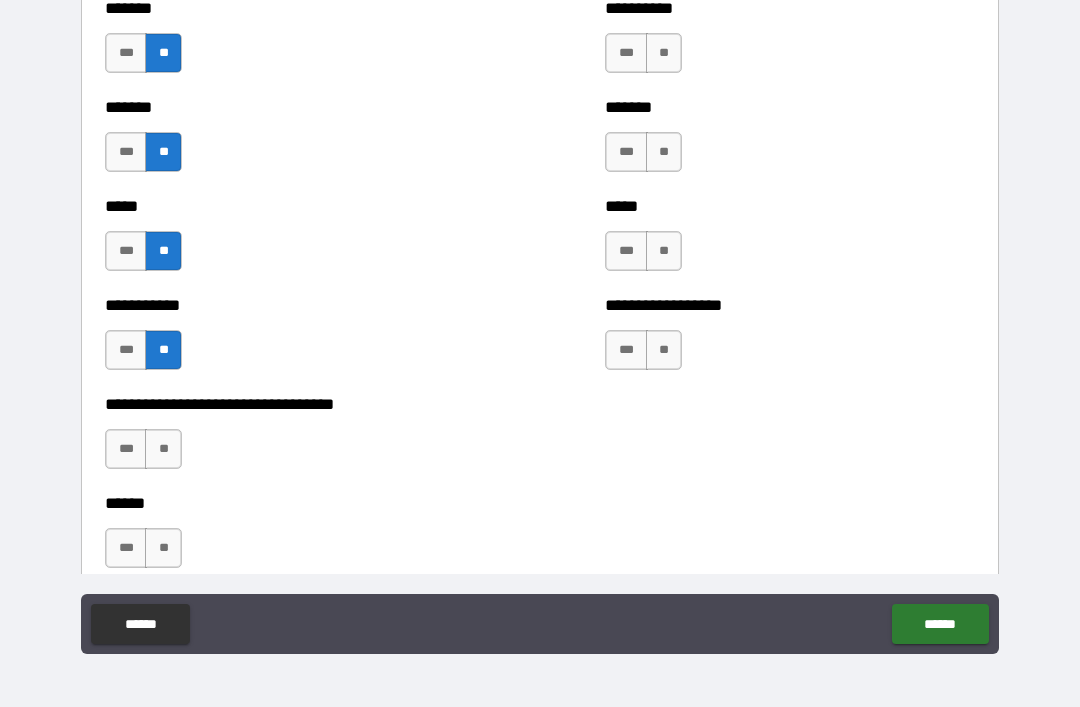click on "**" at bounding box center (163, 449) 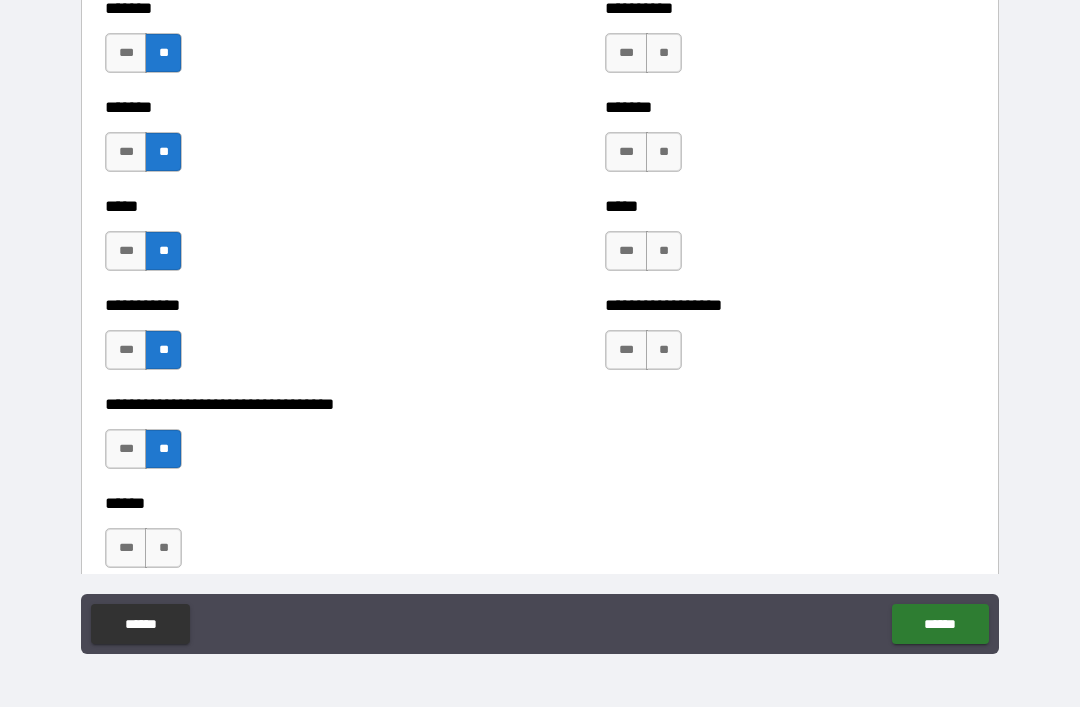 click on "**" at bounding box center (163, 548) 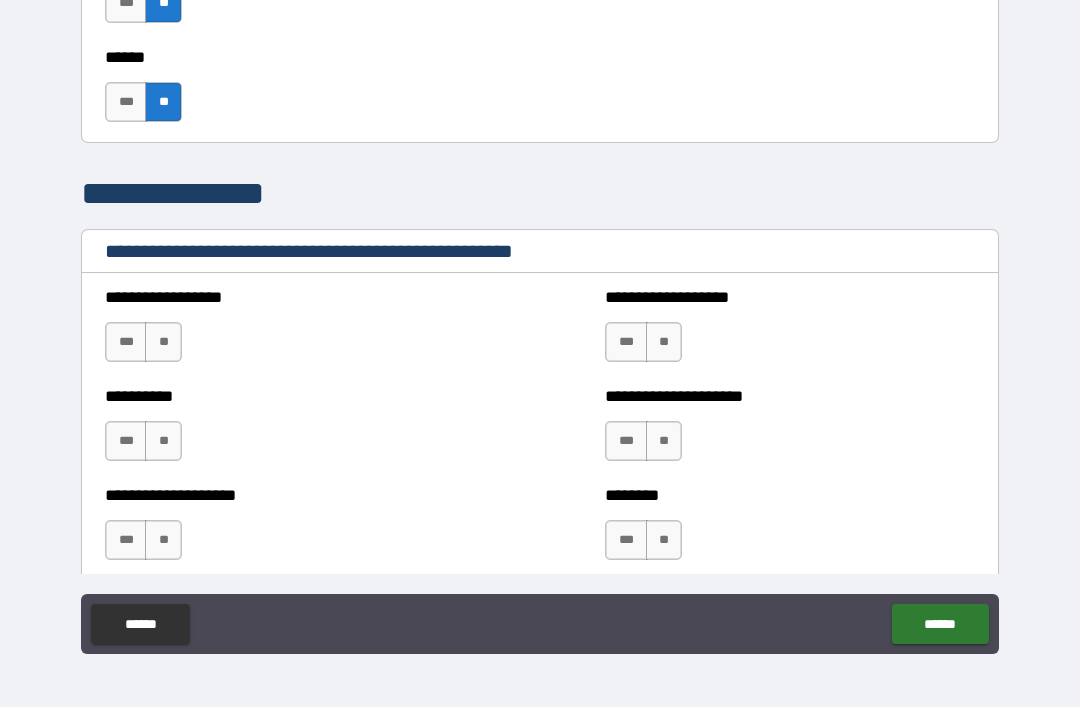 scroll, scrollTop: 2135, scrollLeft: 0, axis: vertical 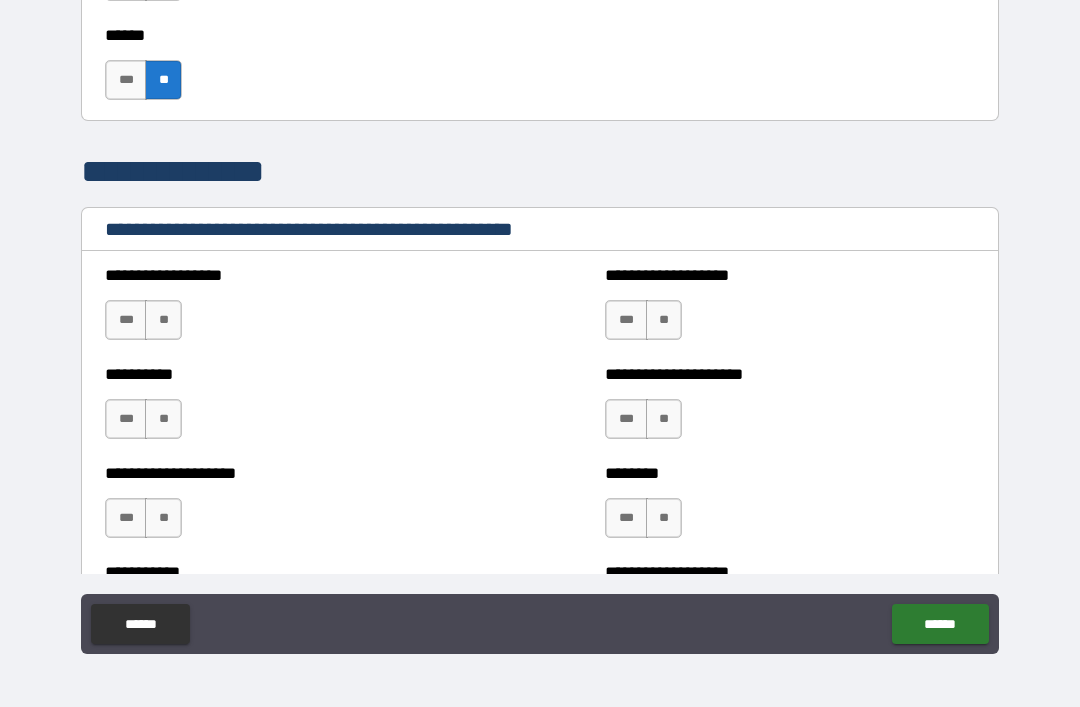 click on "**" at bounding box center [163, 320] 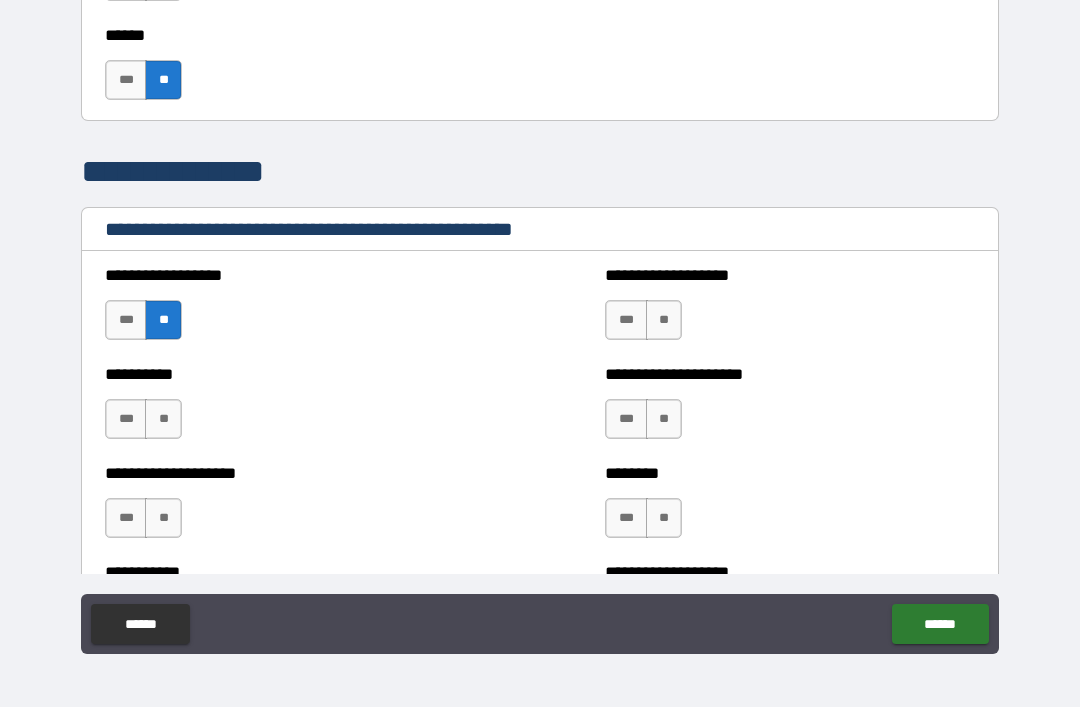 click on "**" at bounding box center (163, 419) 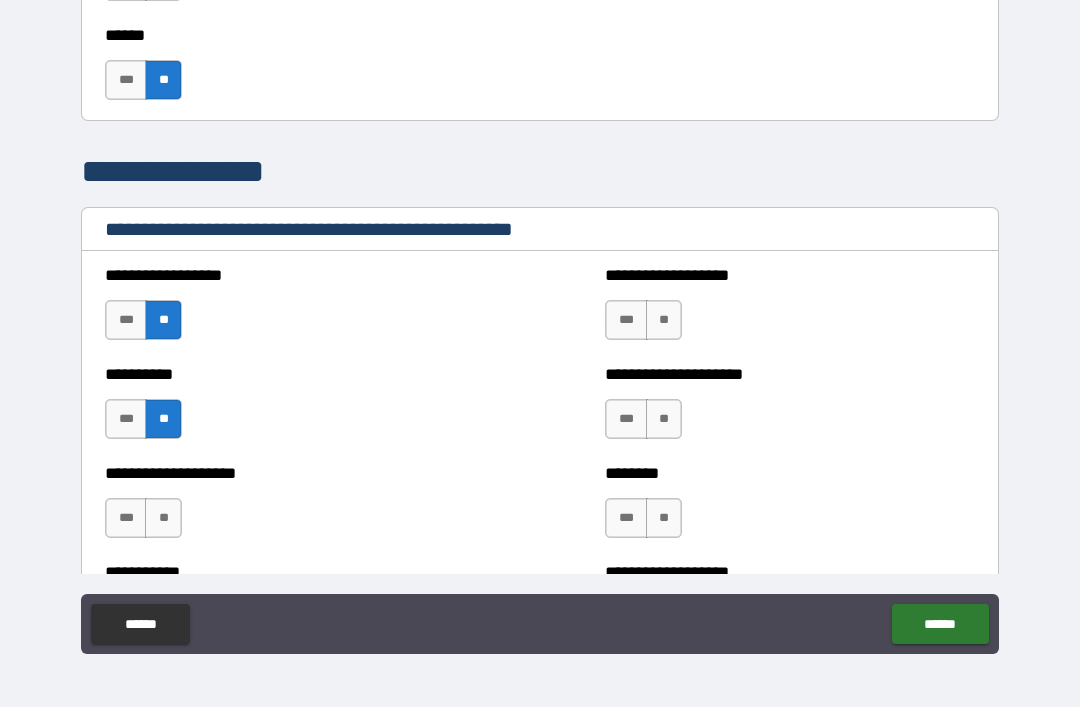 click on "**" at bounding box center (163, 518) 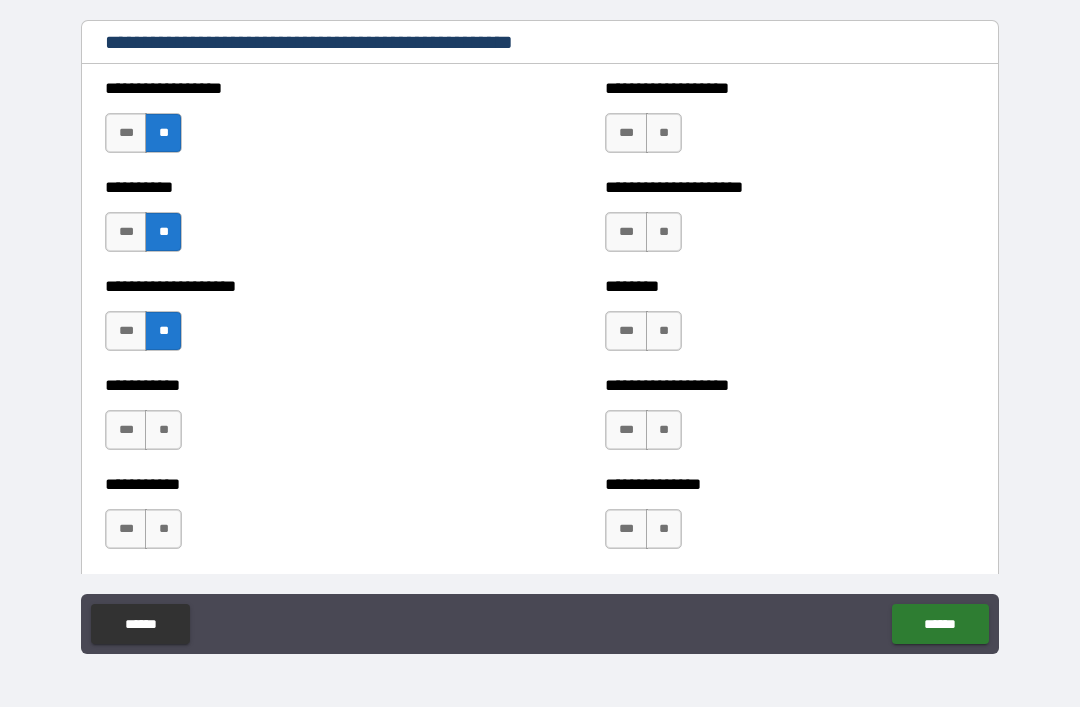 scroll, scrollTop: 2325, scrollLeft: 0, axis: vertical 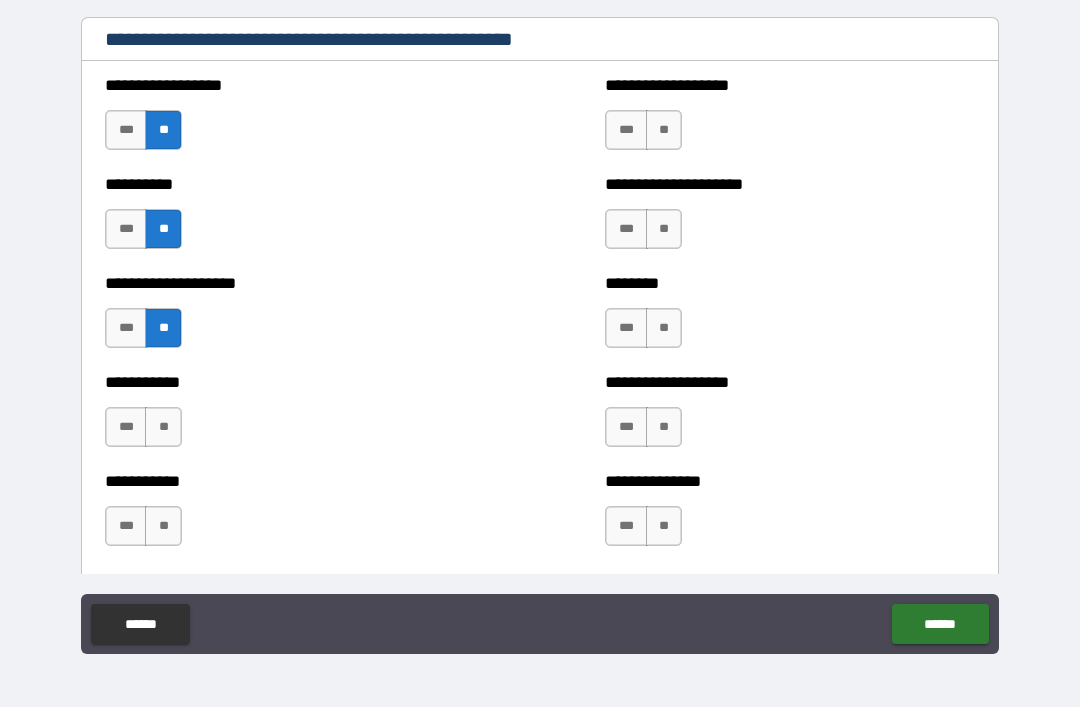 click on "**" at bounding box center [163, 526] 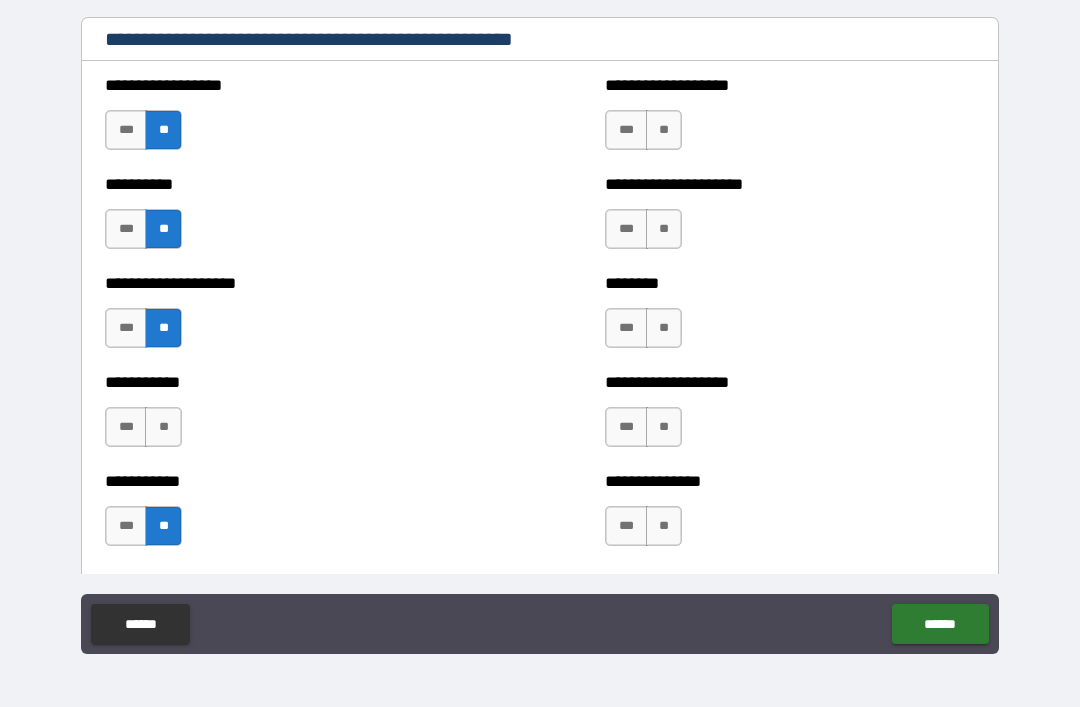 click on "**" at bounding box center [163, 427] 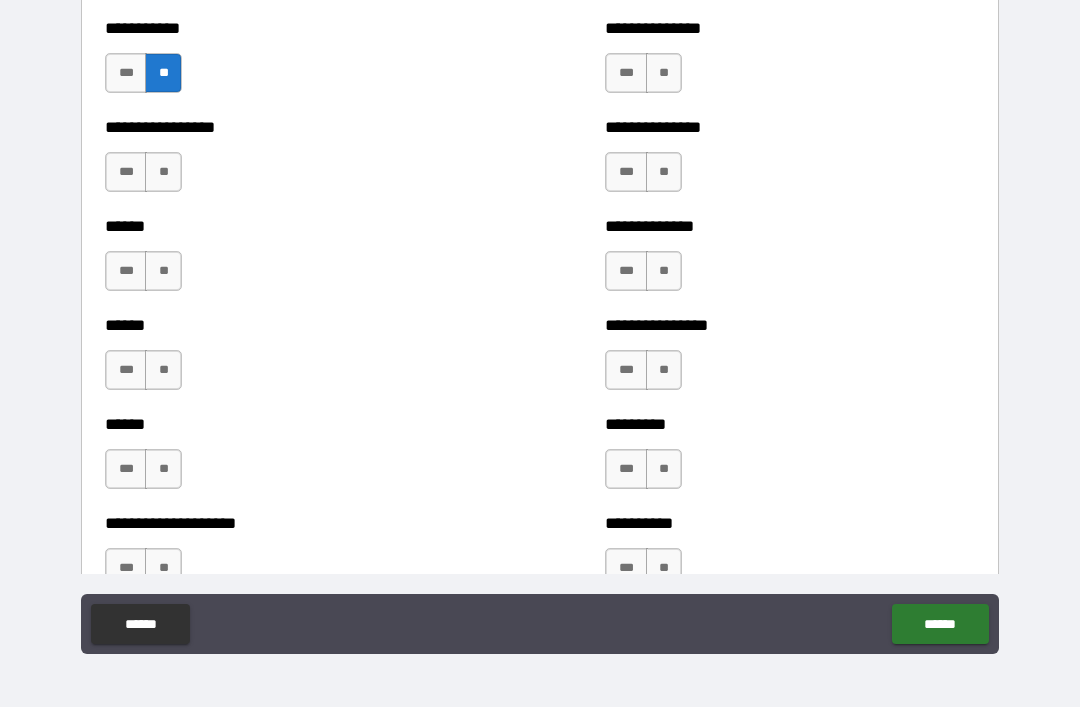scroll, scrollTop: 2779, scrollLeft: 0, axis: vertical 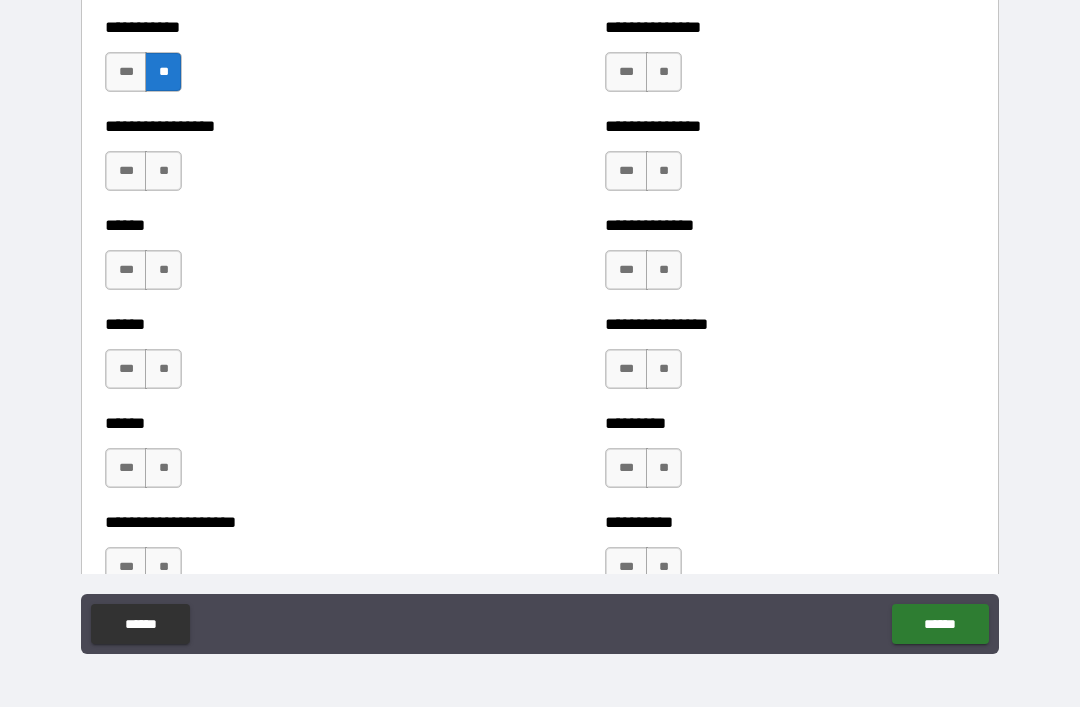 click on "**" at bounding box center (163, 171) 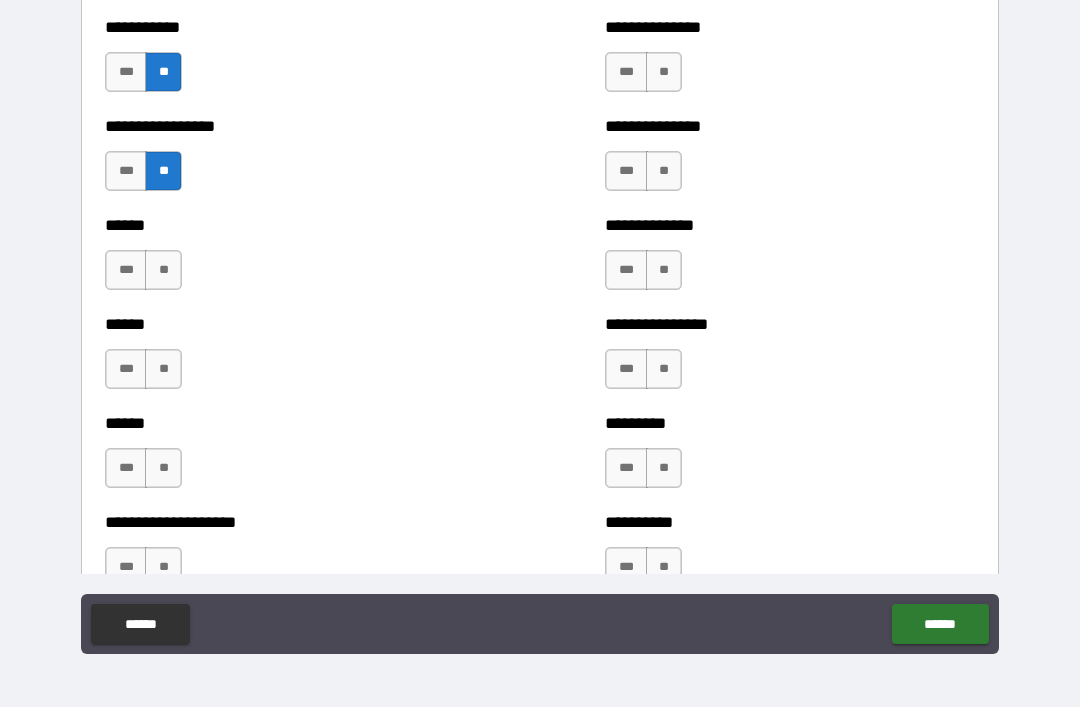 click on "**" at bounding box center (163, 270) 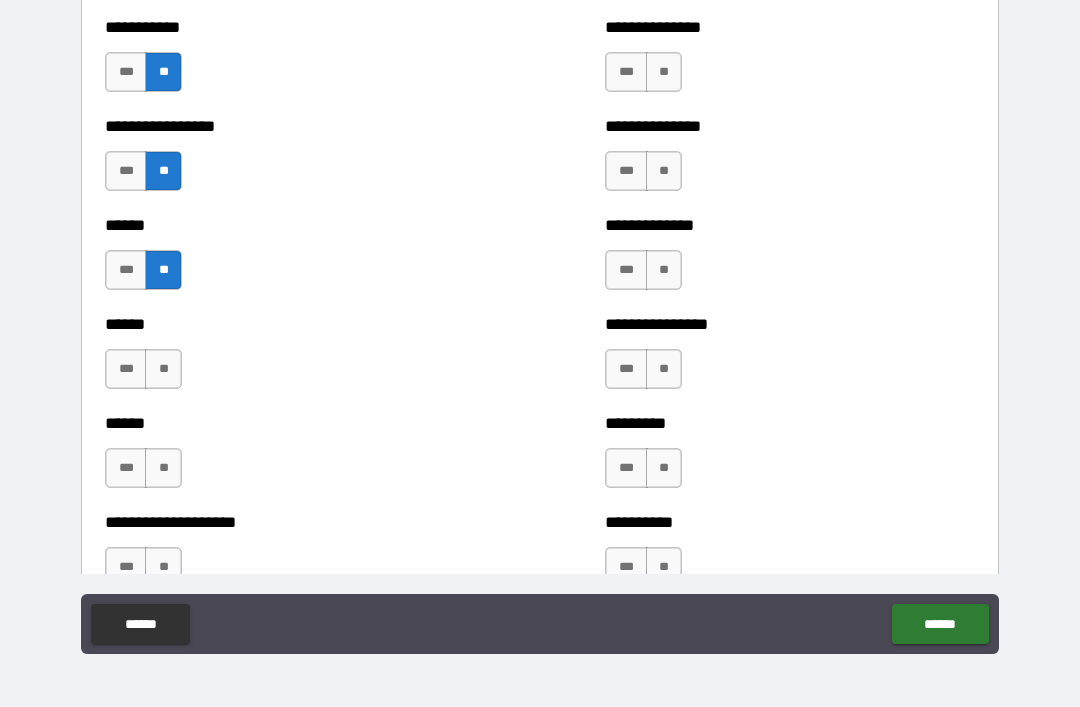click on "**" at bounding box center (163, 369) 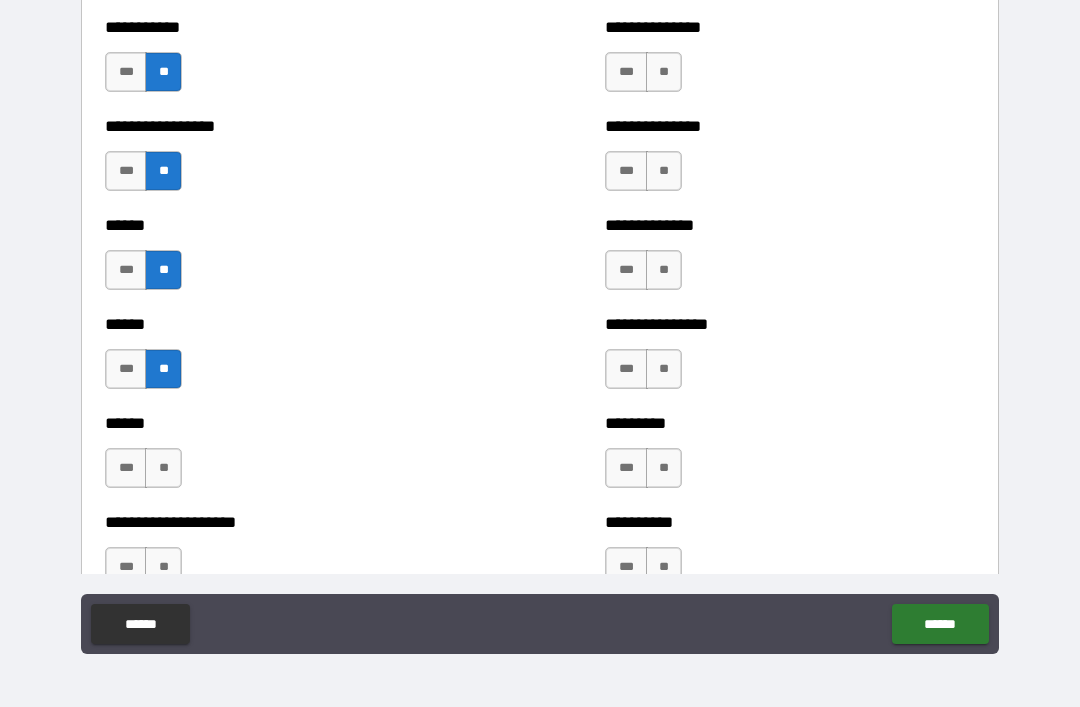 click on "**" at bounding box center (163, 468) 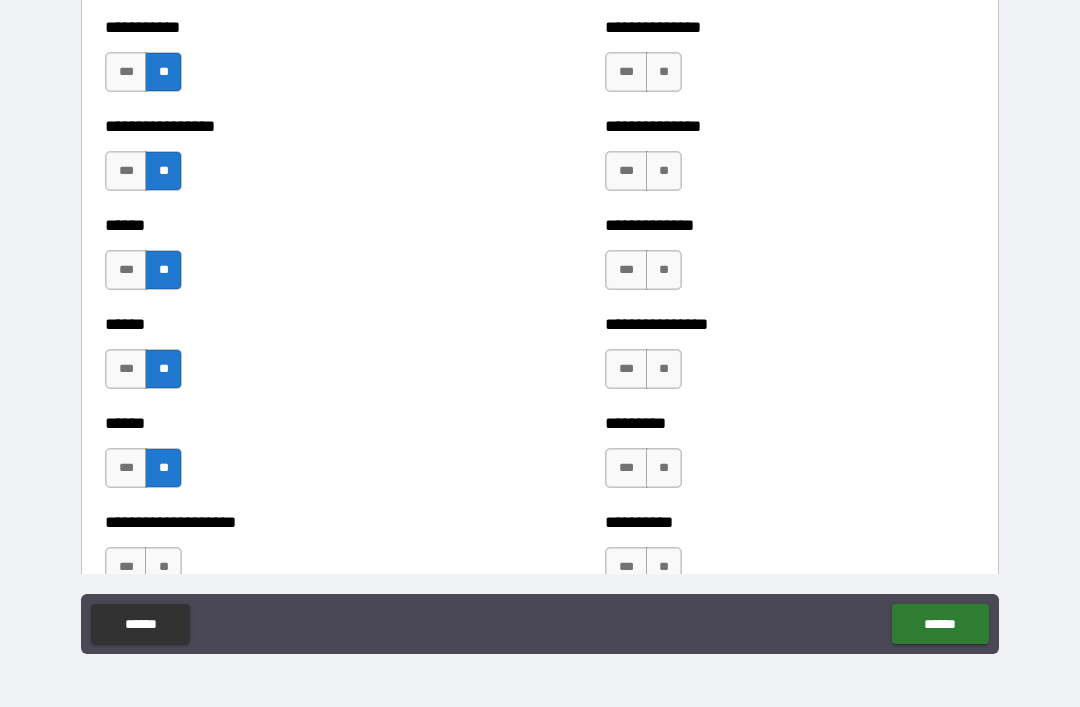 scroll, scrollTop: 2791, scrollLeft: 0, axis: vertical 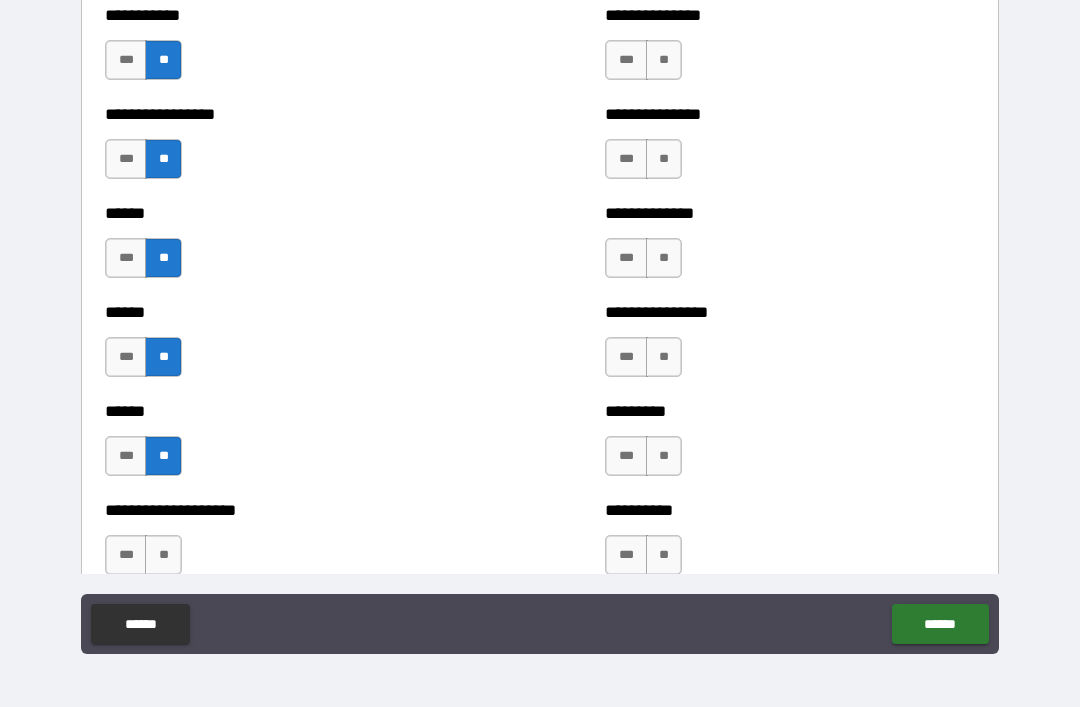click on "***" at bounding box center [126, 555] 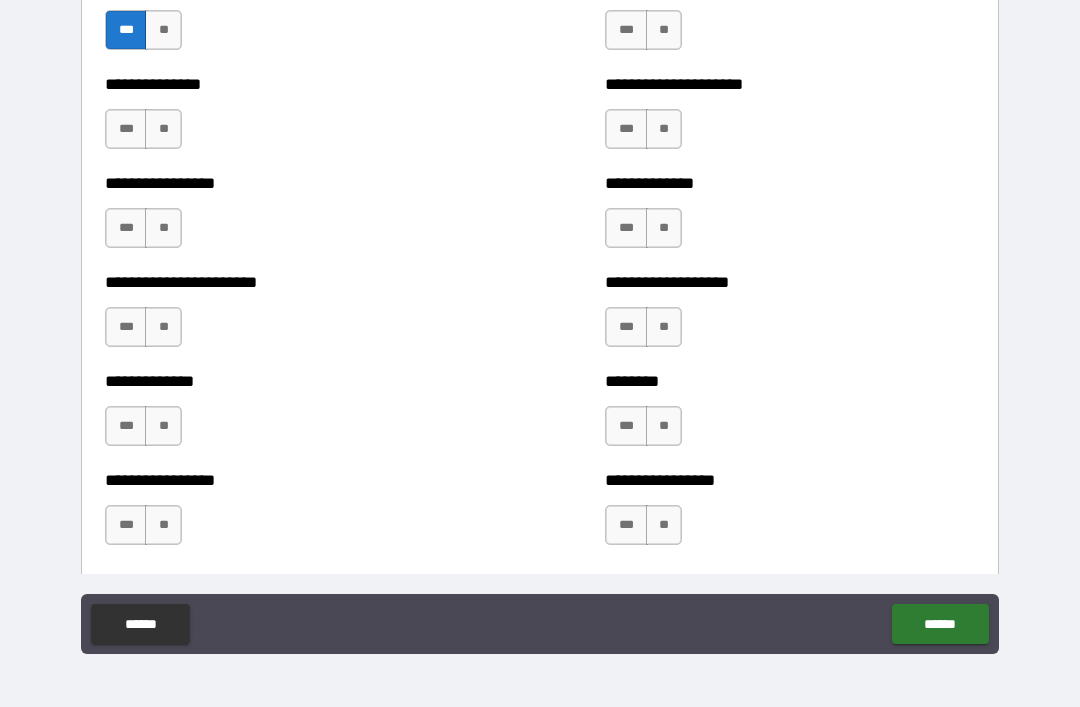 scroll, scrollTop: 3318, scrollLeft: 0, axis: vertical 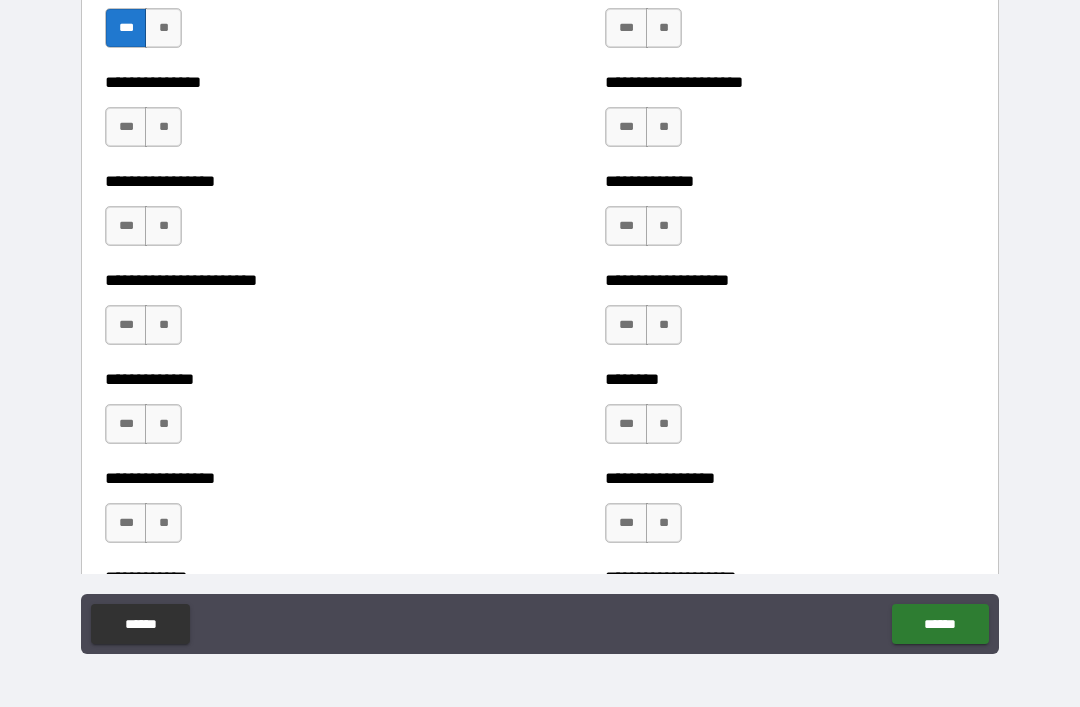 click on "**" at bounding box center (163, 127) 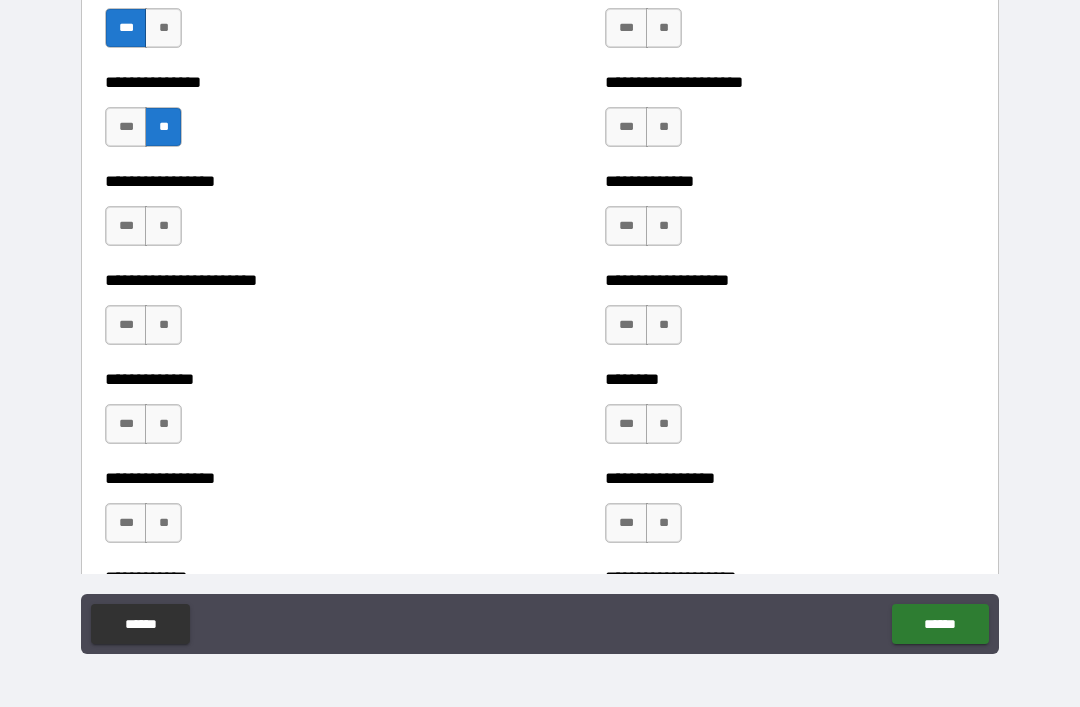 click on "***" at bounding box center [126, 226] 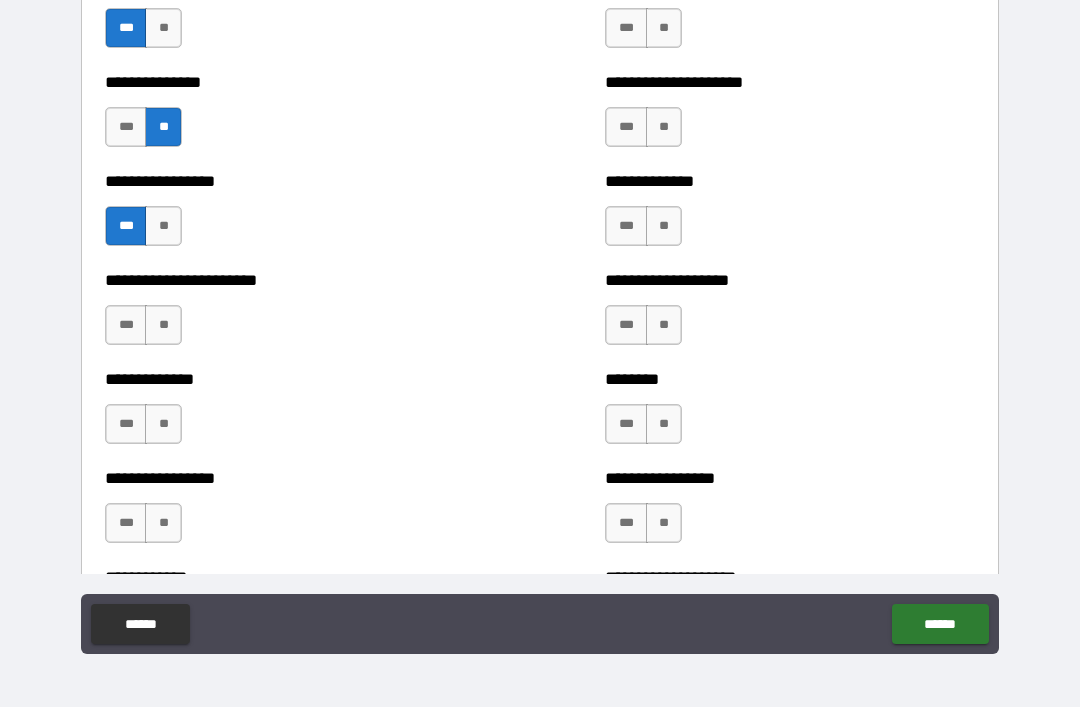 click on "**" at bounding box center [163, 325] 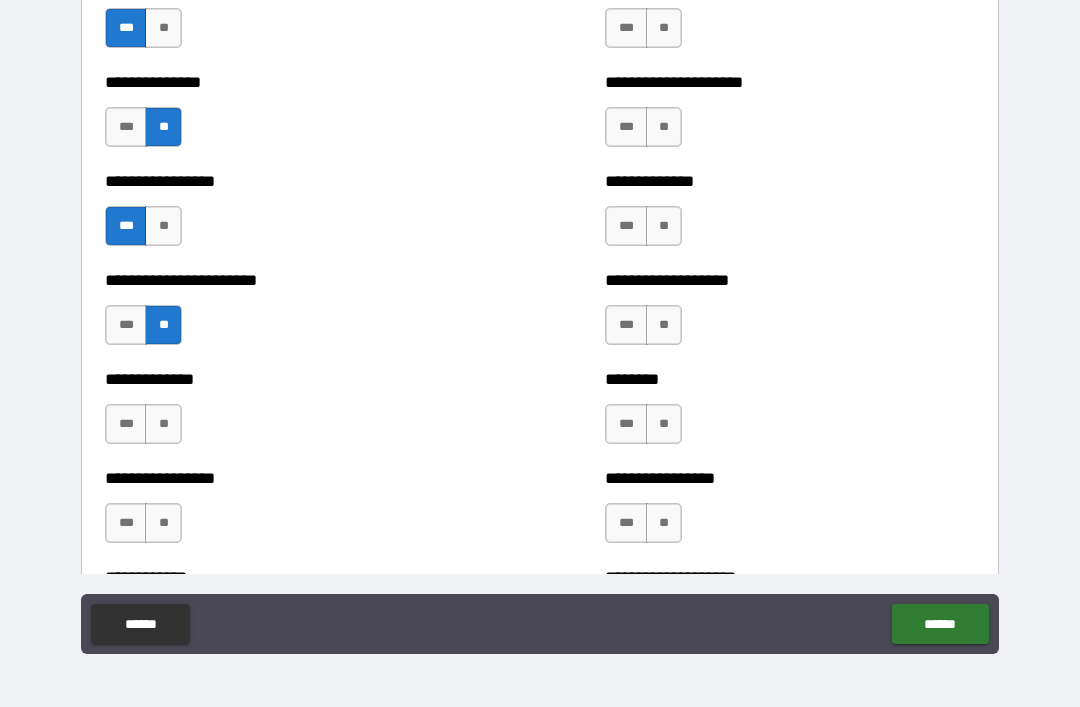 click on "**" at bounding box center [163, 424] 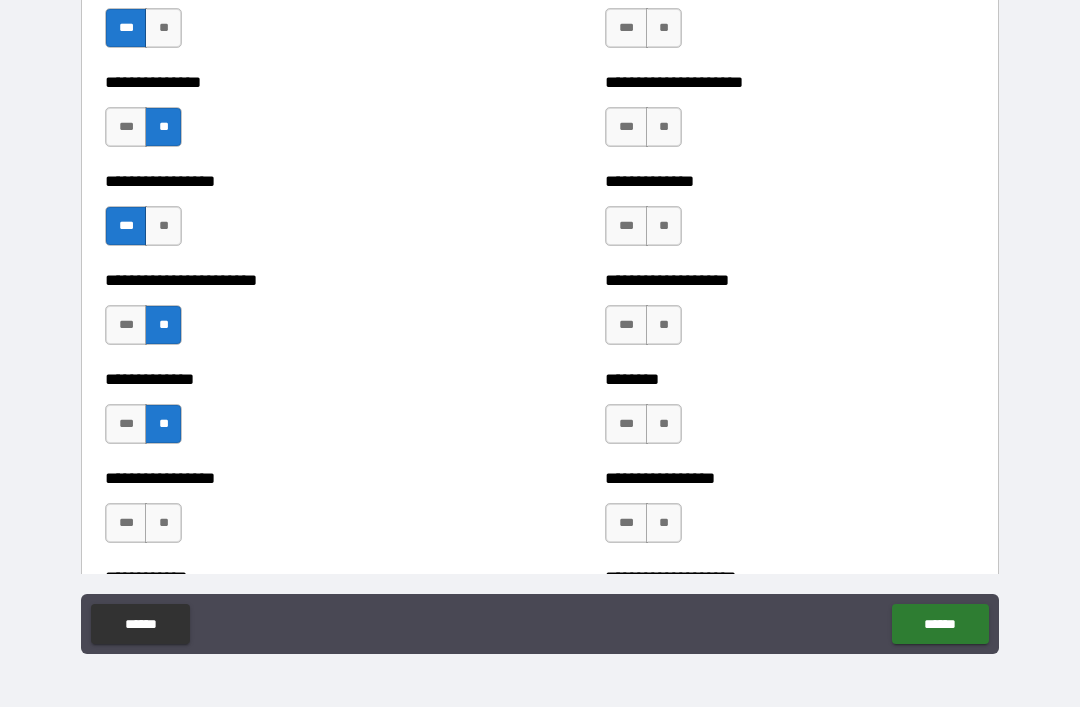 click on "**" at bounding box center [163, 523] 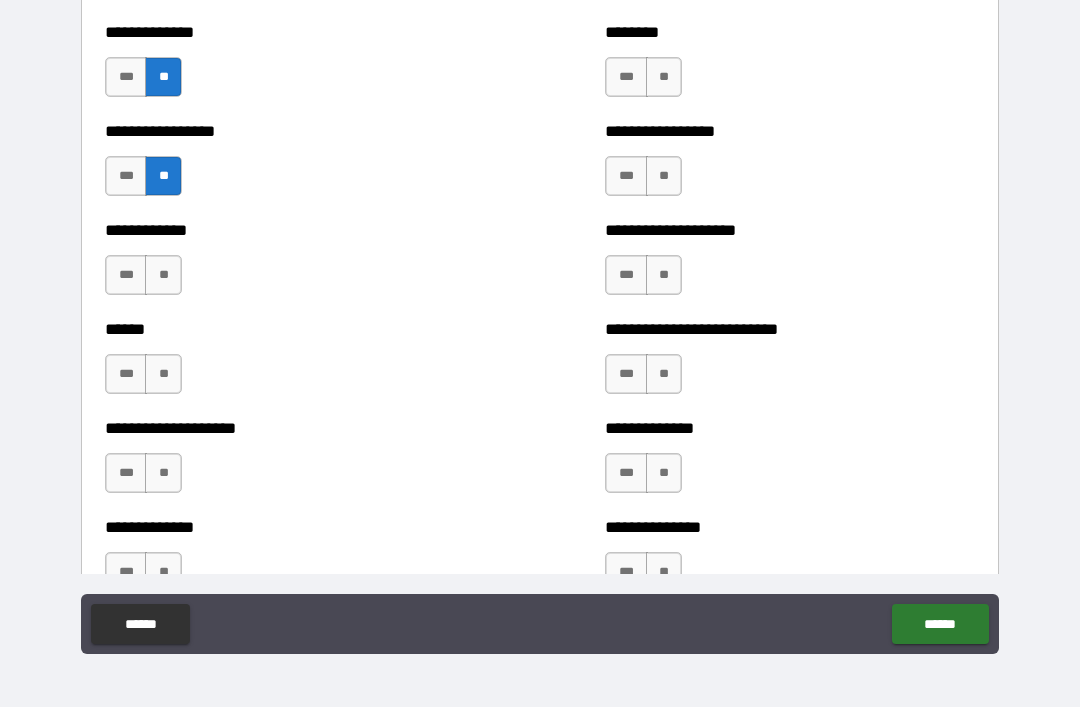 scroll, scrollTop: 3666, scrollLeft: 0, axis: vertical 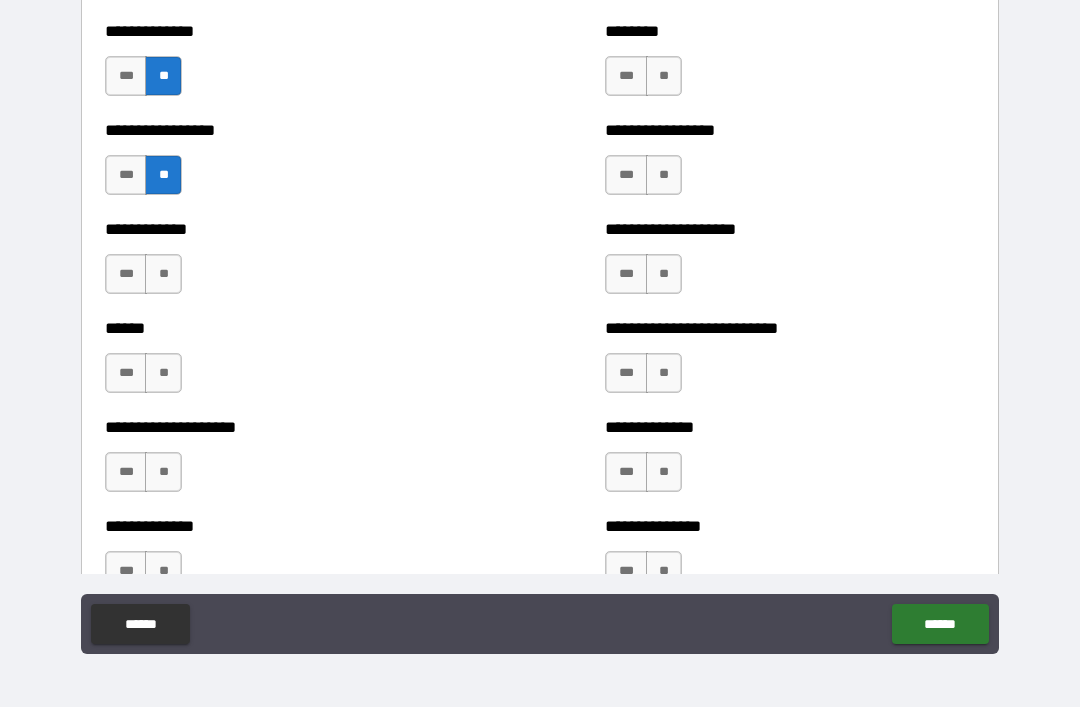 click on "***" at bounding box center [126, 274] 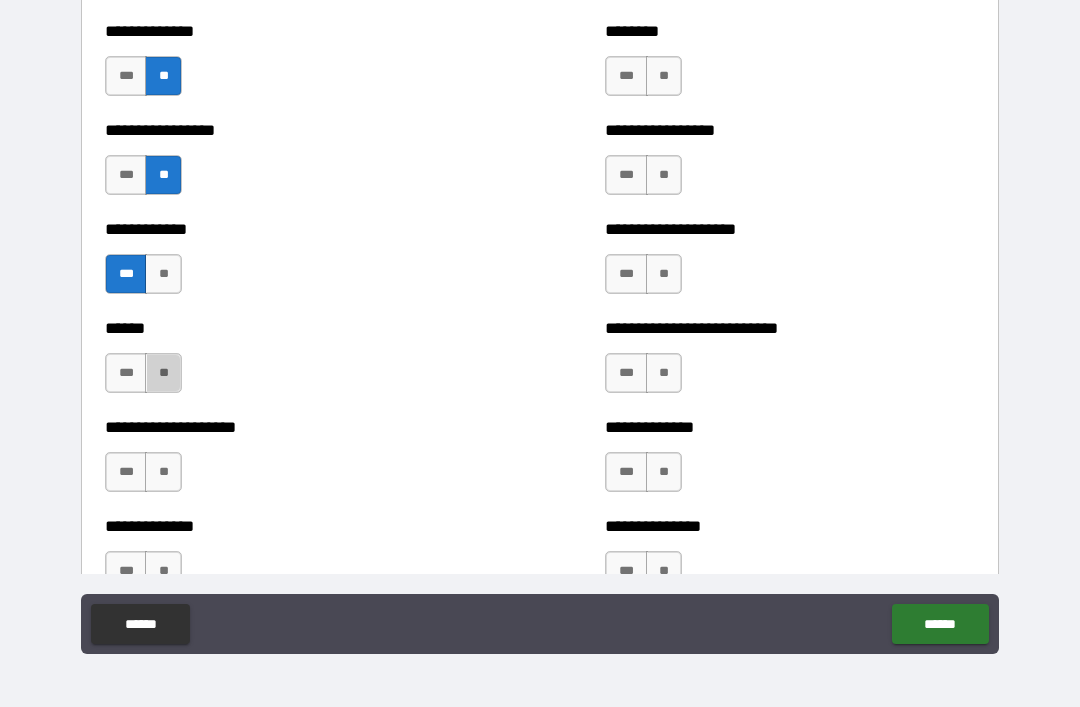 click on "**" at bounding box center (163, 373) 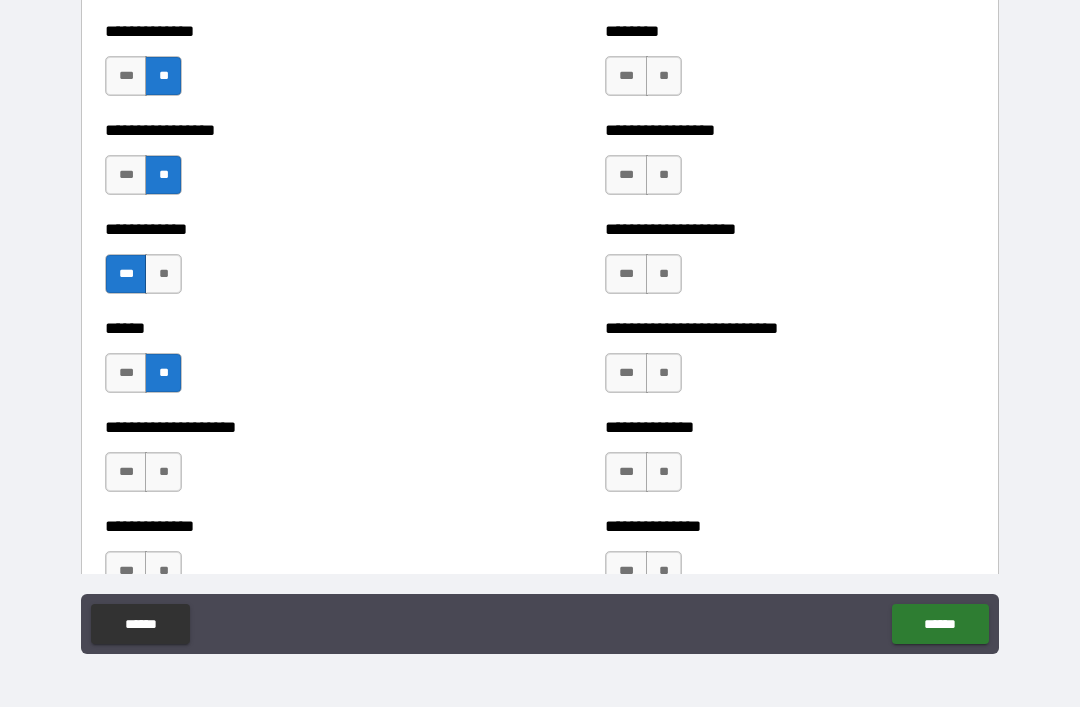 click on "**" at bounding box center [163, 472] 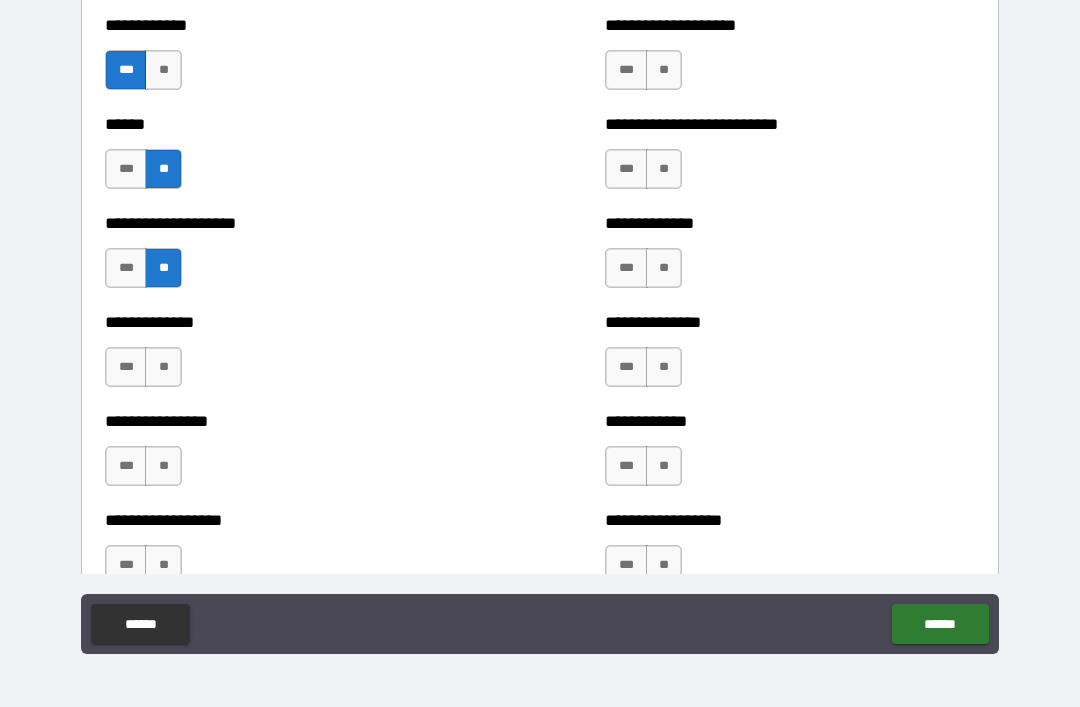 scroll, scrollTop: 3873, scrollLeft: 0, axis: vertical 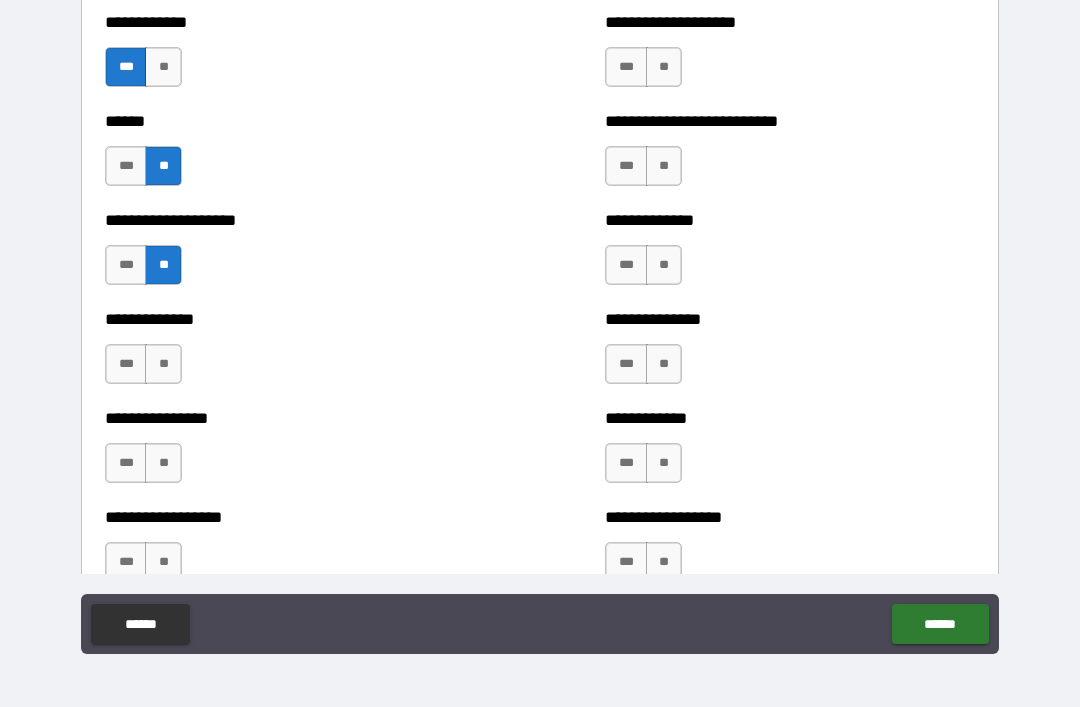 click on "**" at bounding box center (163, 364) 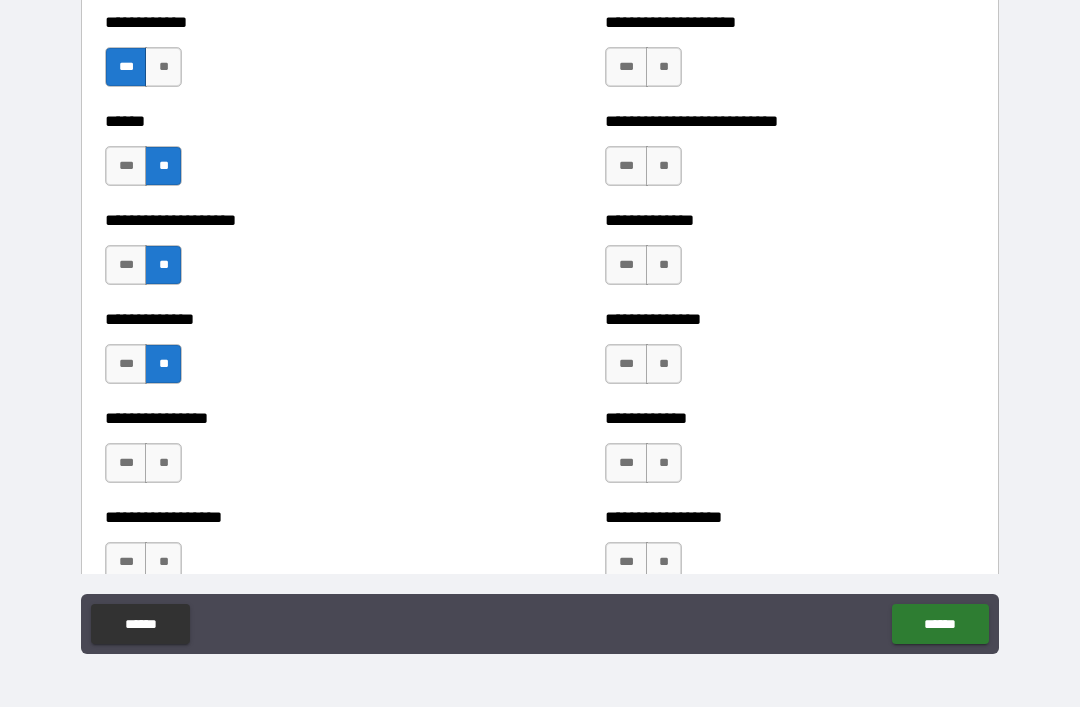click on "***" at bounding box center [126, 463] 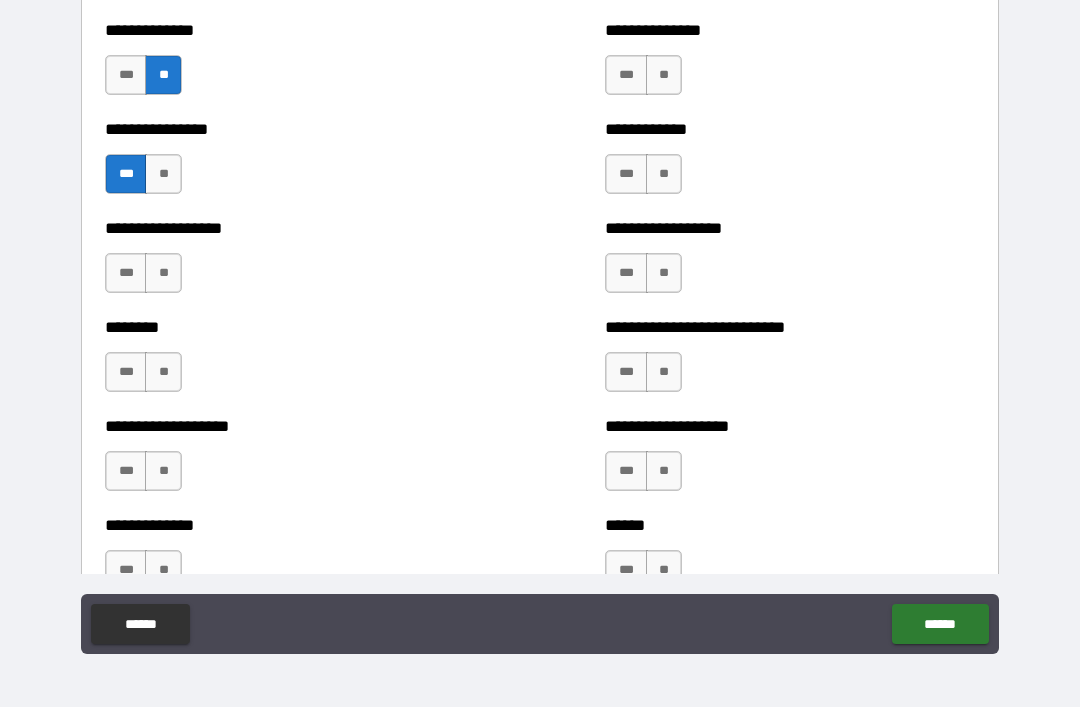 scroll, scrollTop: 4163, scrollLeft: 0, axis: vertical 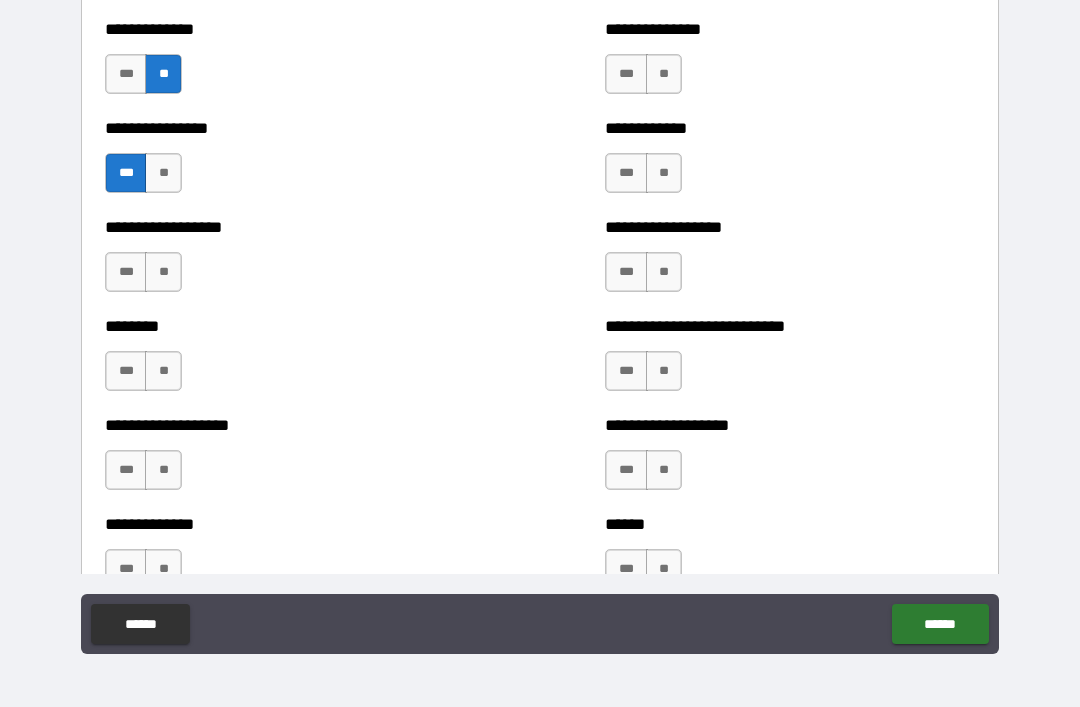 click on "**" at bounding box center [163, 272] 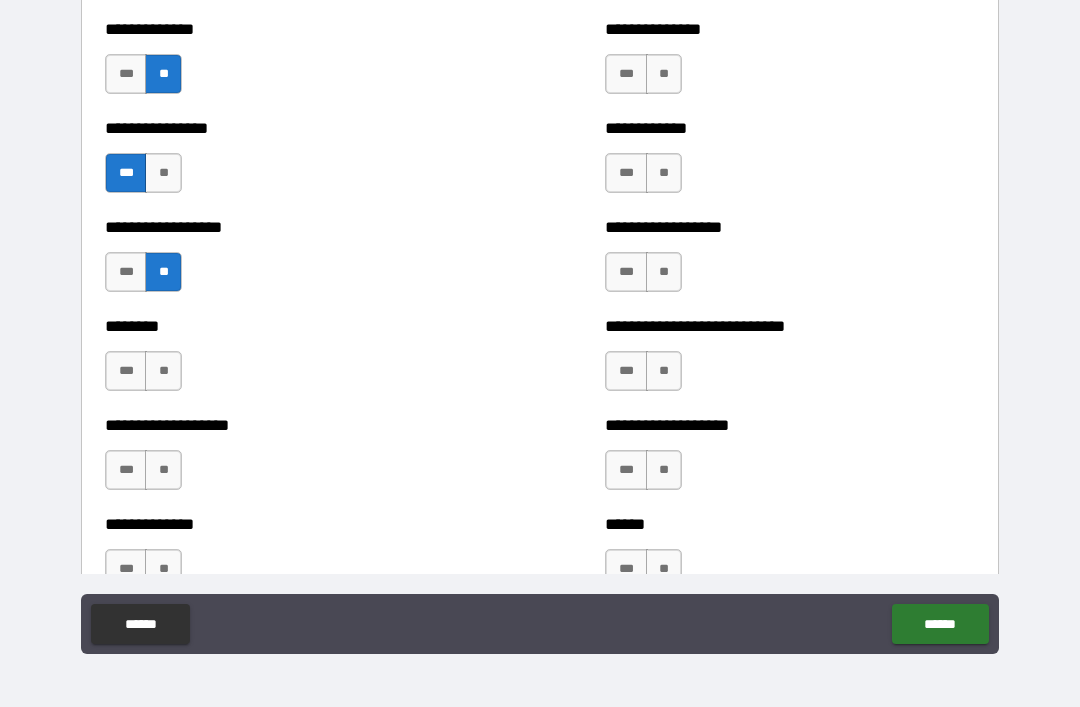 click on "**" at bounding box center (163, 371) 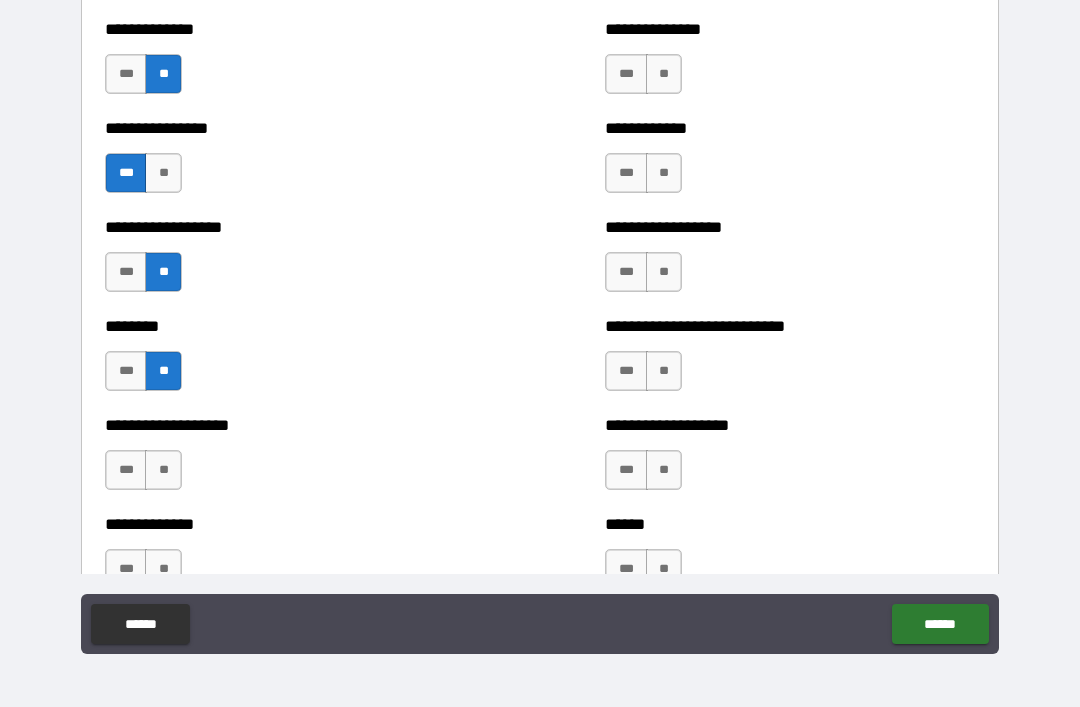 click on "**" at bounding box center [163, 470] 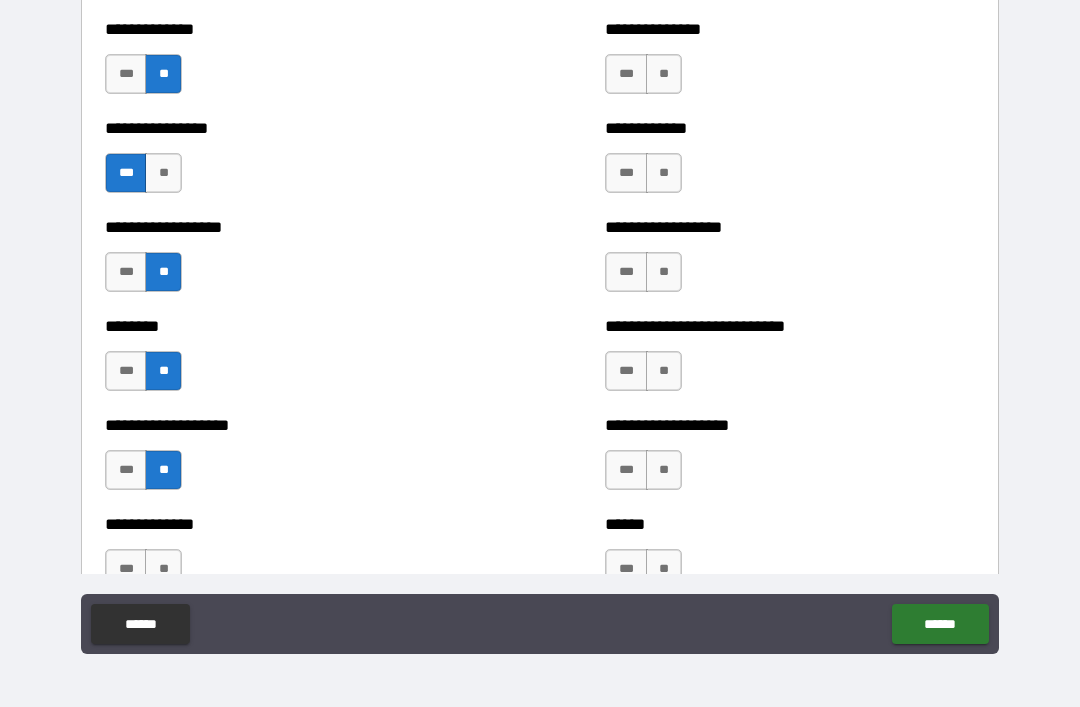 scroll, scrollTop: 4181, scrollLeft: 0, axis: vertical 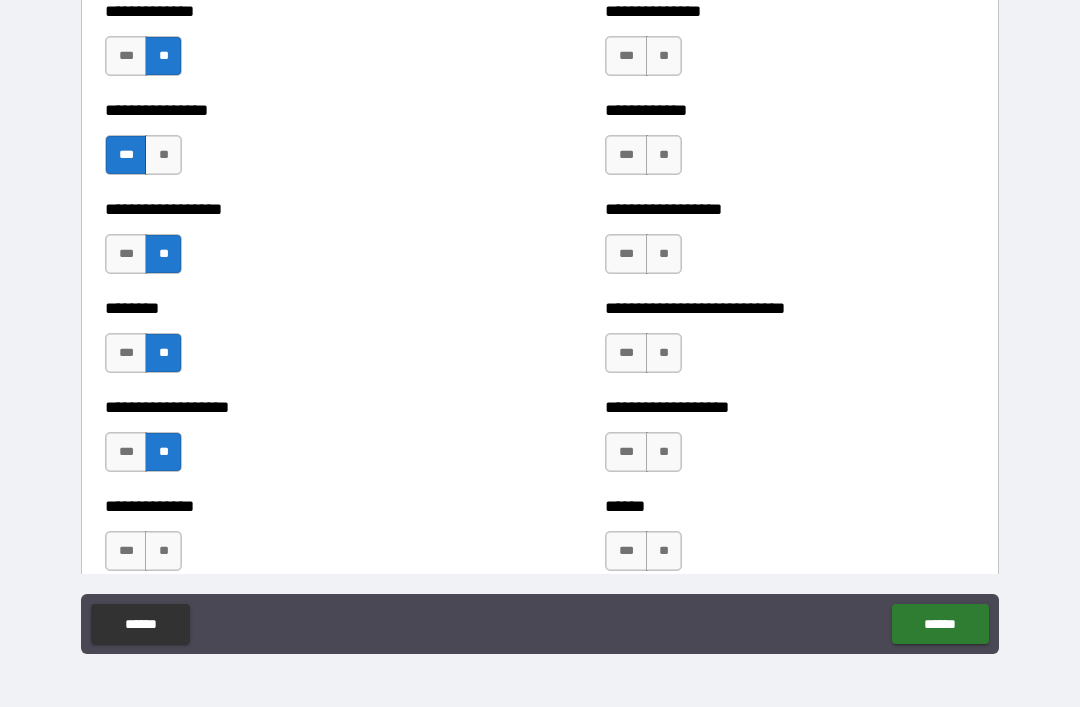 click on "**" at bounding box center (163, 551) 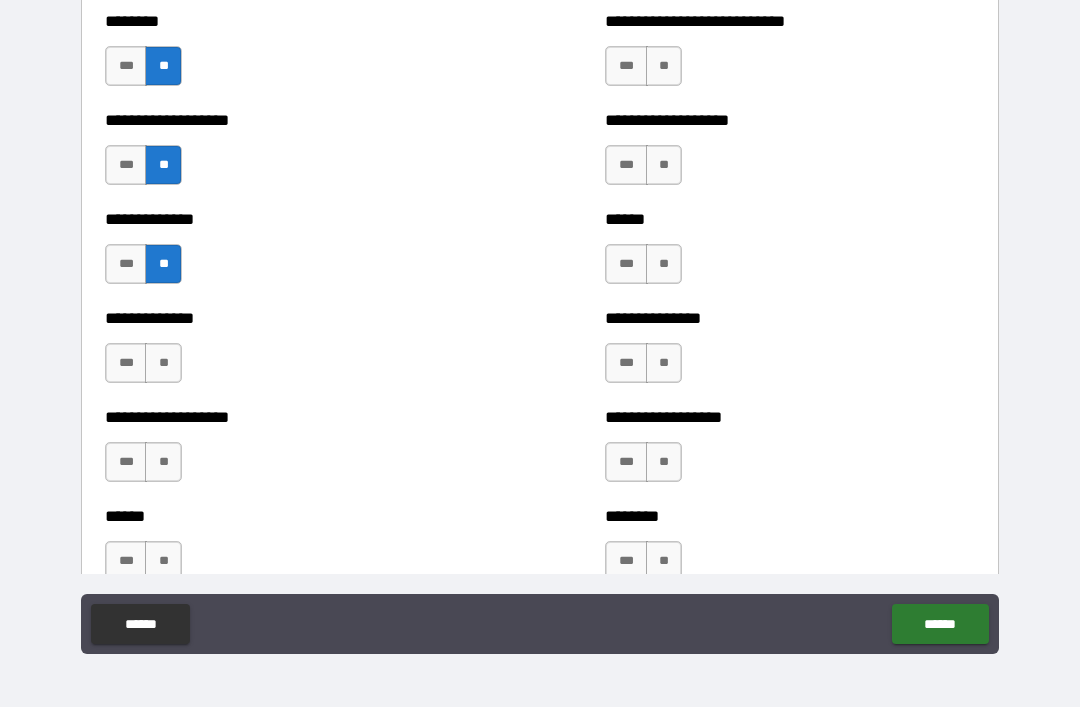 scroll, scrollTop: 4469, scrollLeft: 0, axis: vertical 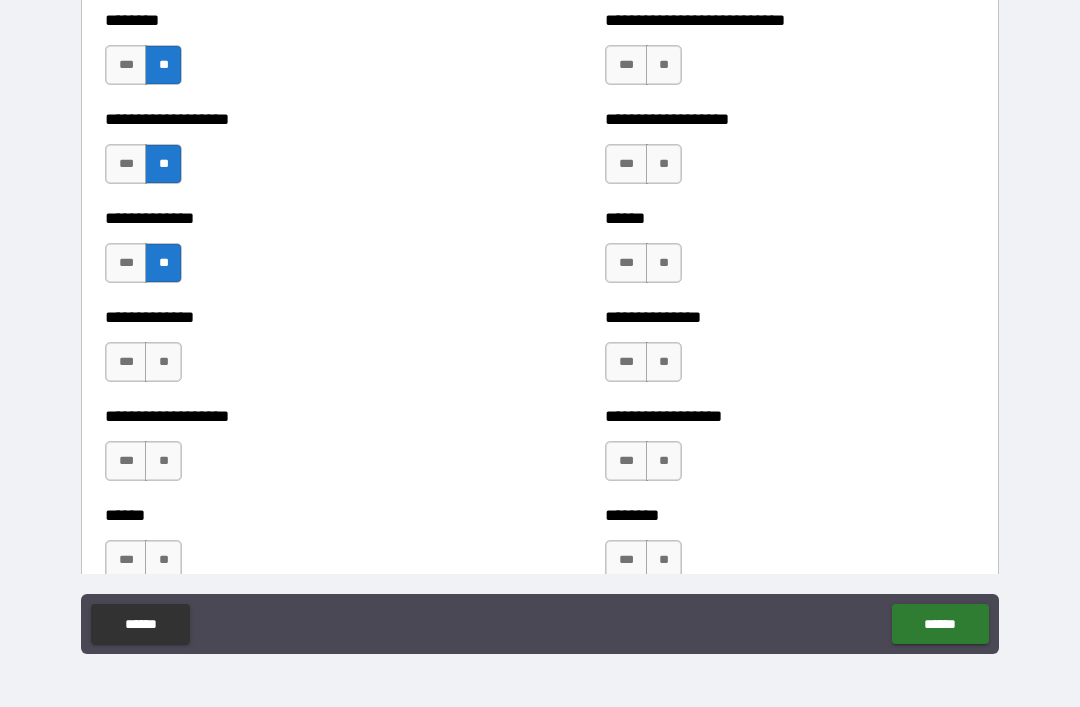 click on "**" at bounding box center (163, 362) 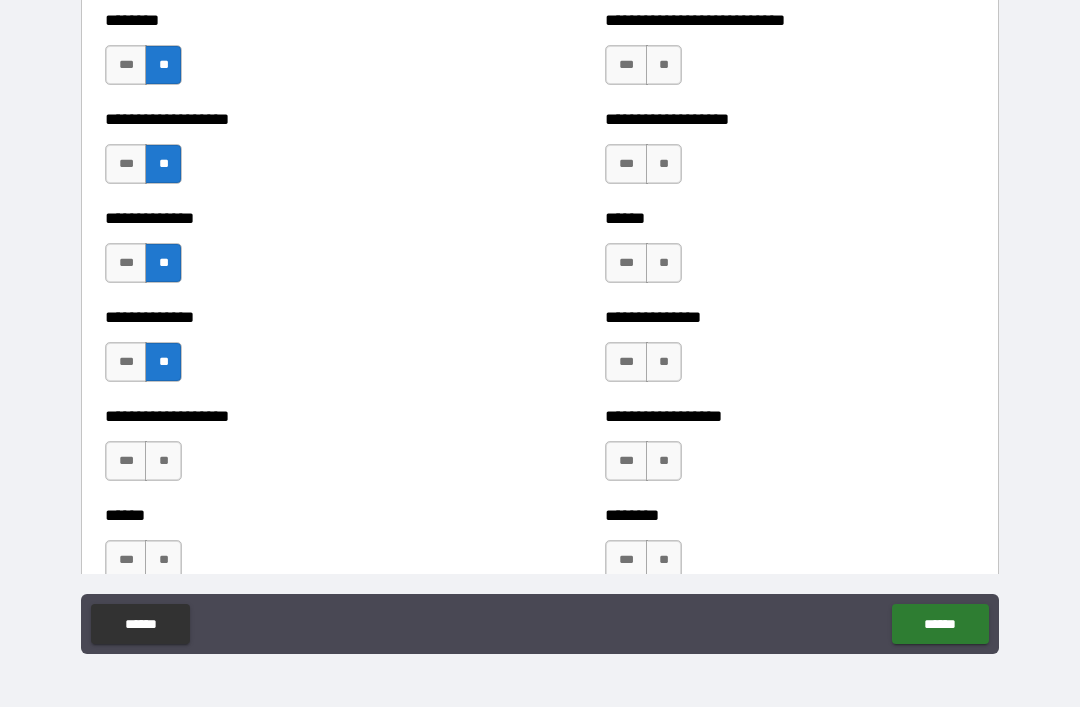 click on "**" at bounding box center (163, 461) 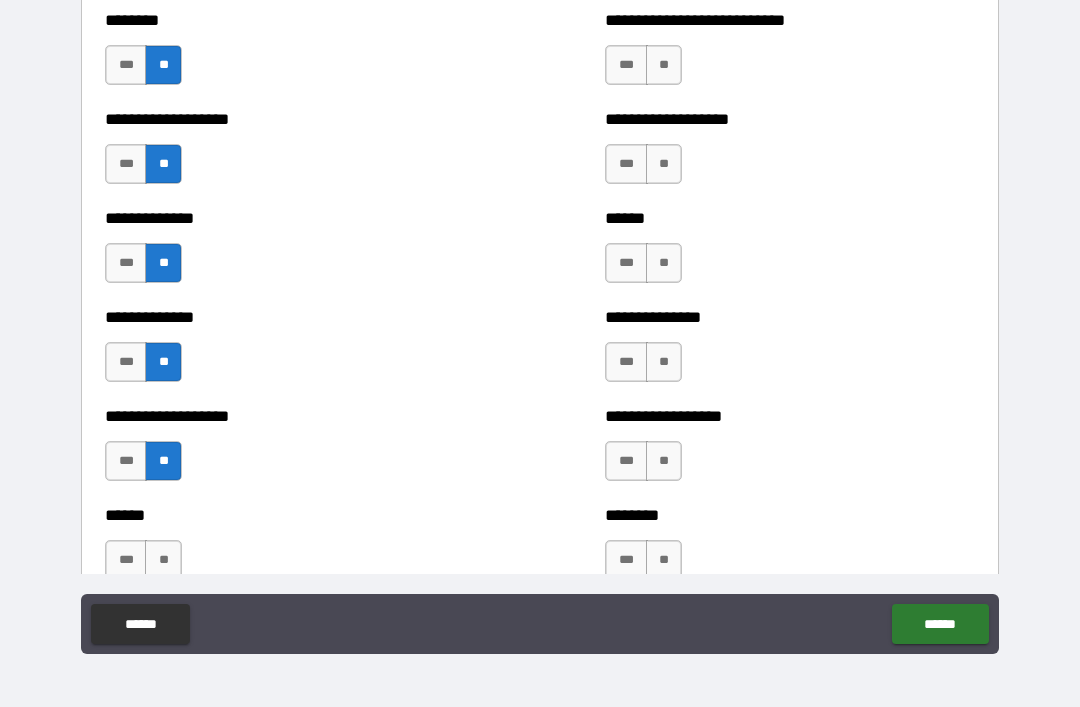 click on "**" at bounding box center (163, 560) 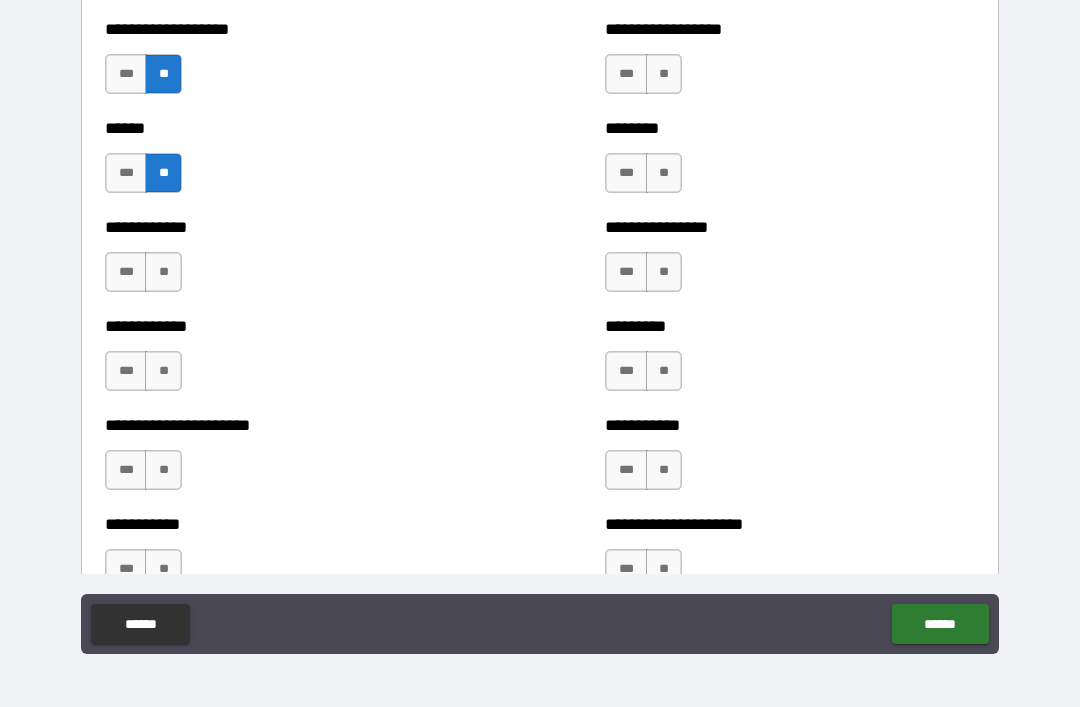 scroll, scrollTop: 4857, scrollLeft: 0, axis: vertical 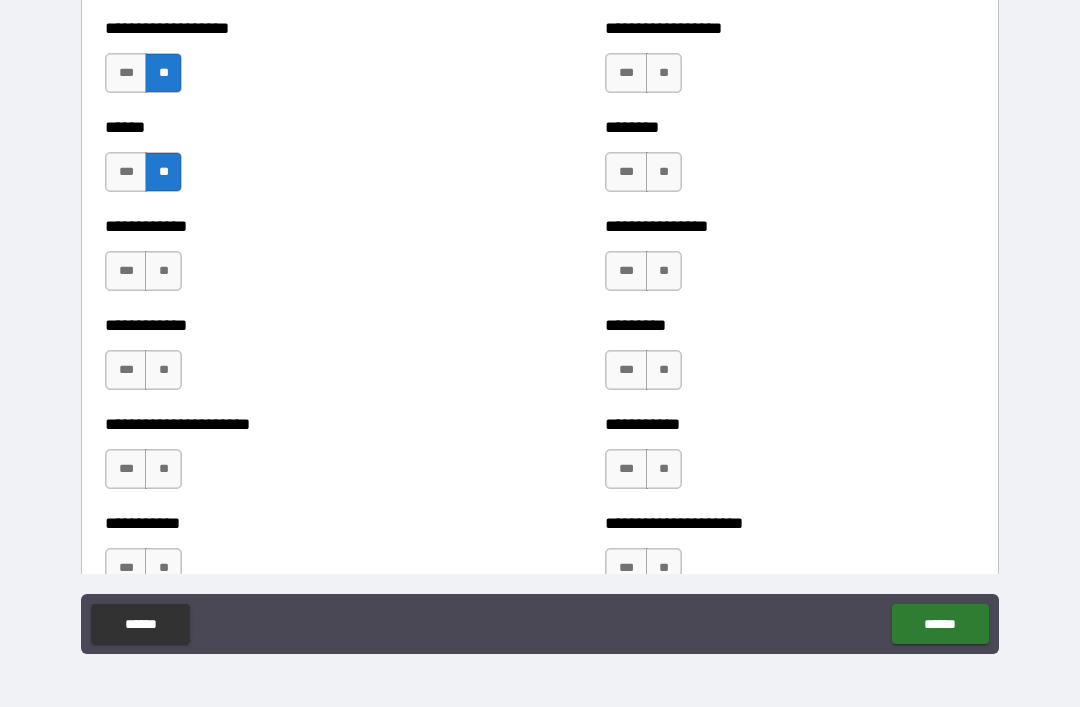 click on "***" at bounding box center [126, 271] 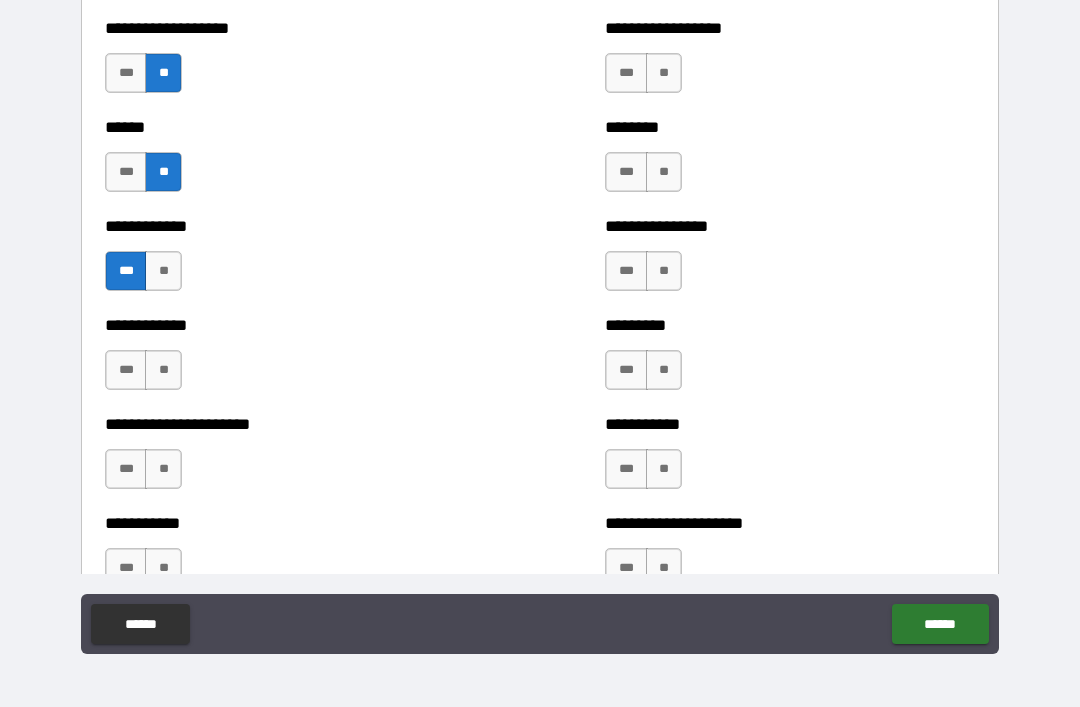click on "**" at bounding box center (163, 370) 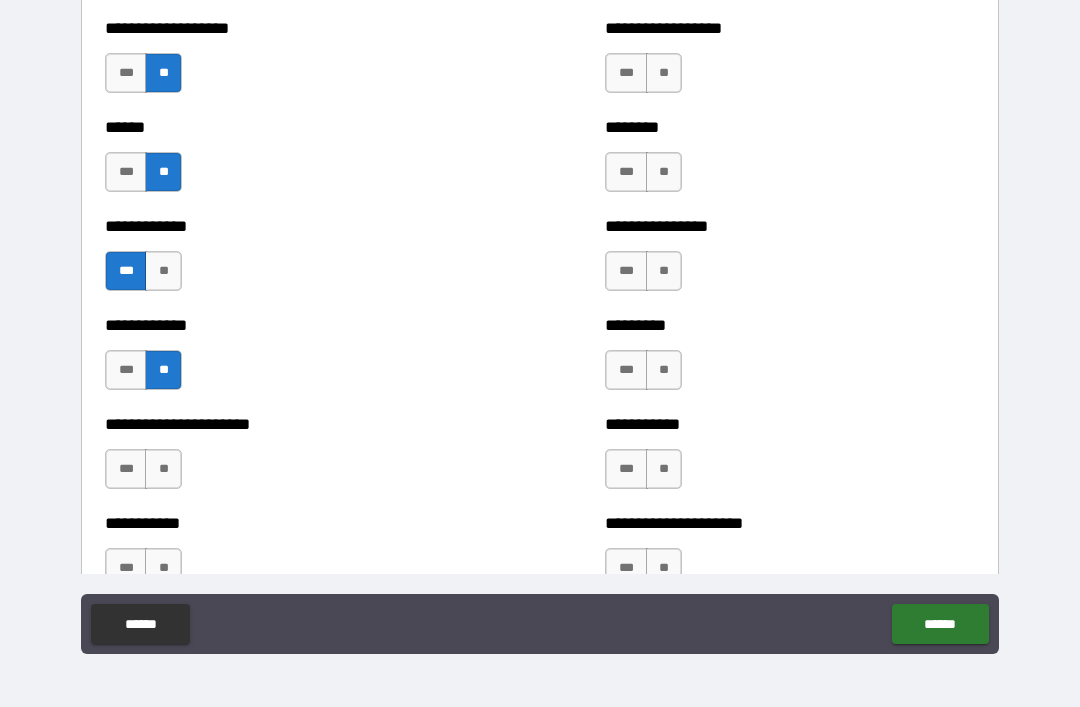 click on "**" at bounding box center (163, 469) 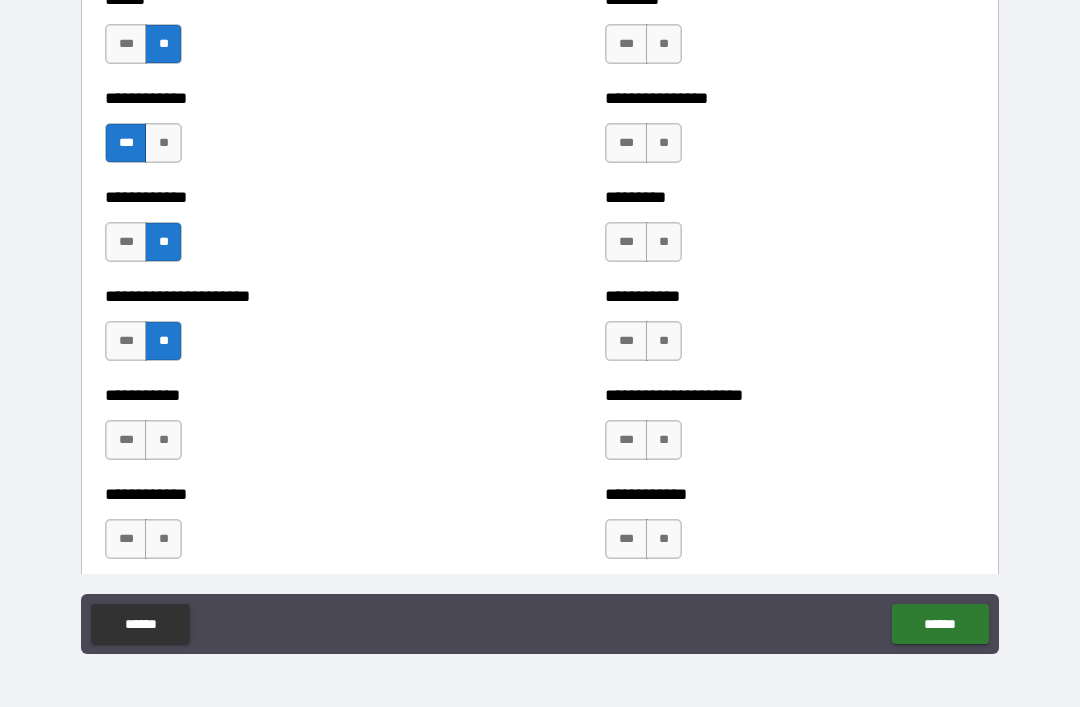 scroll, scrollTop: 4986, scrollLeft: 0, axis: vertical 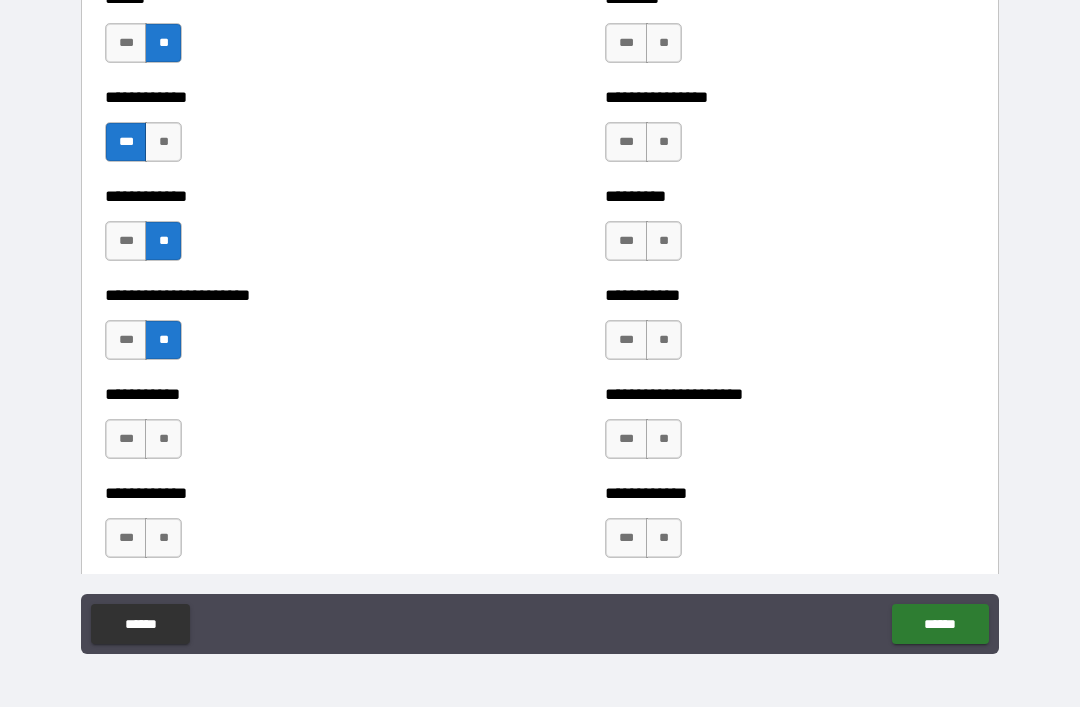 click on "**" at bounding box center (163, 439) 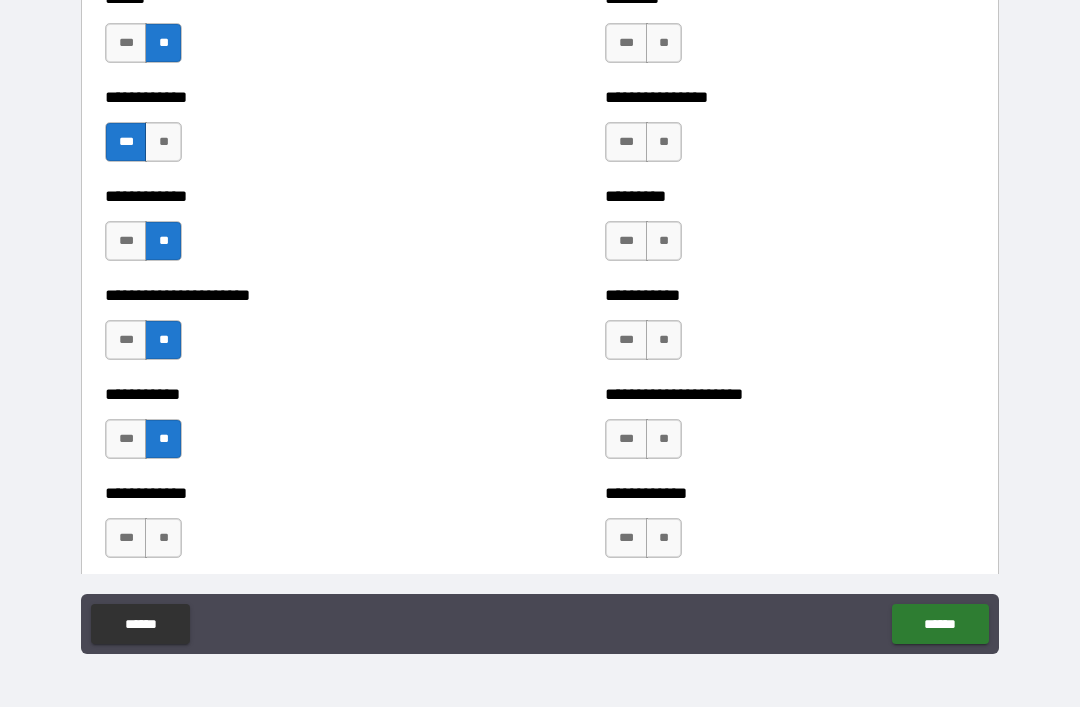 click on "**" at bounding box center (163, 538) 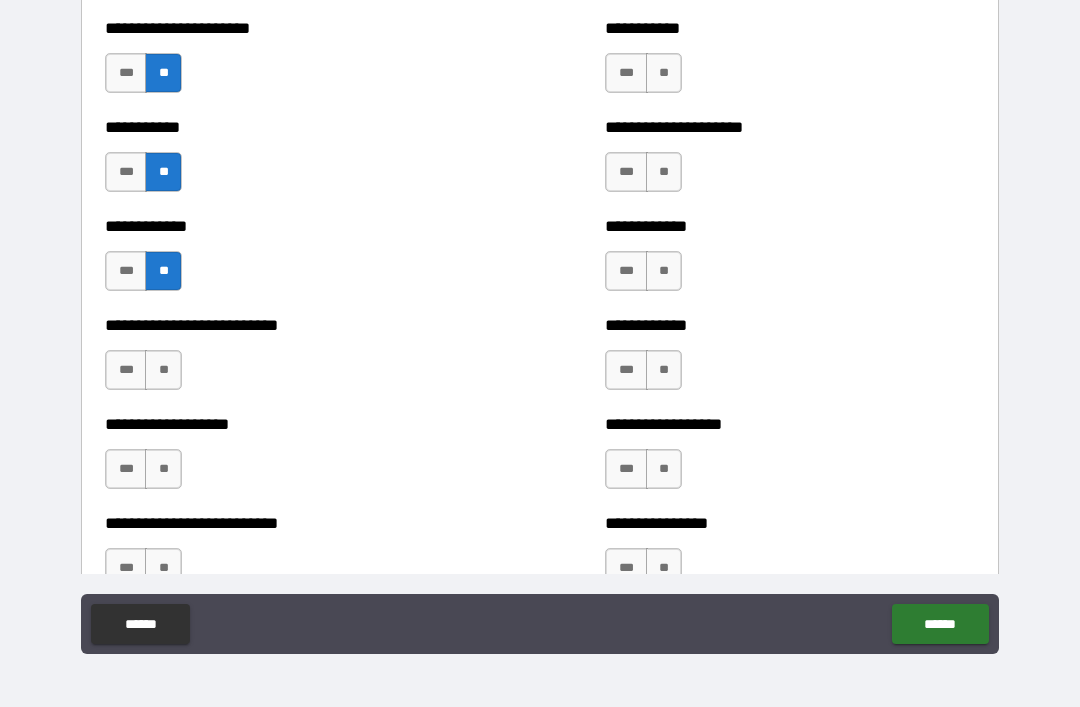 scroll, scrollTop: 5254, scrollLeft: 0, axis: vertical 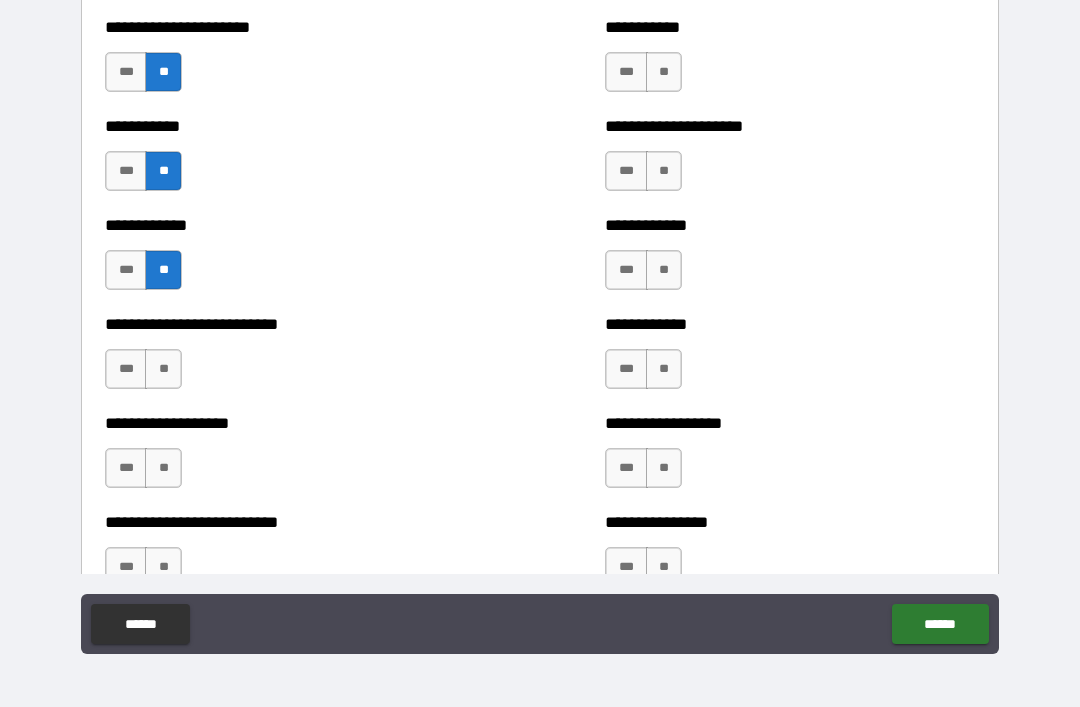 click on "**" at bounding box center [163, 369] 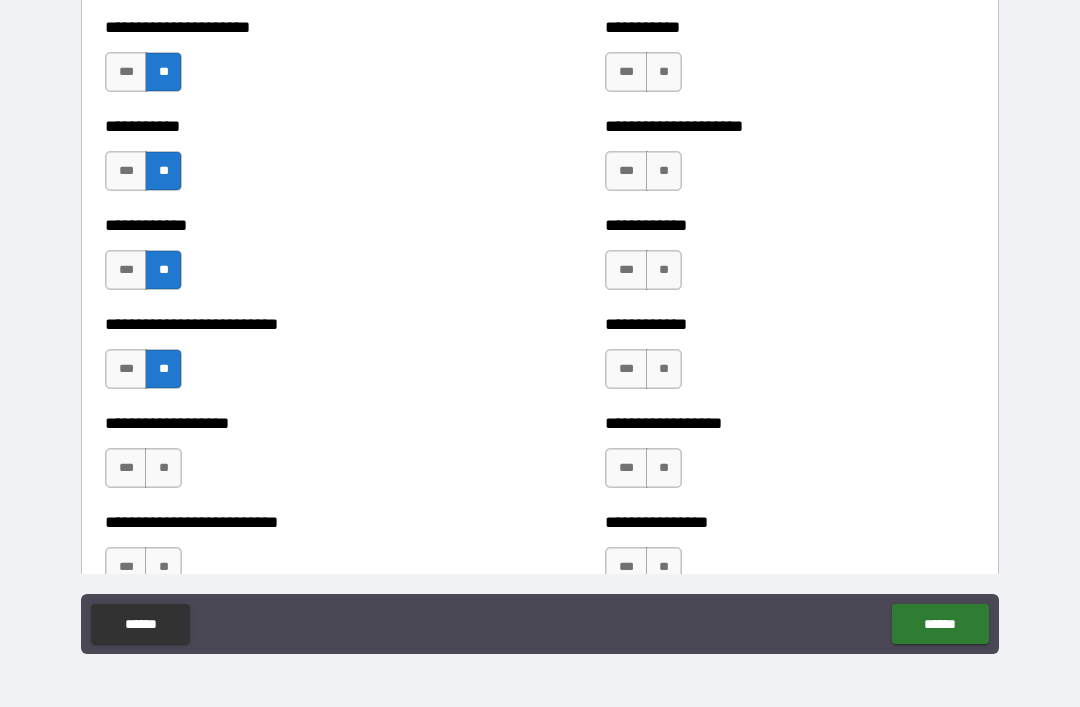 click on "**" at bounding box center [163, 468] 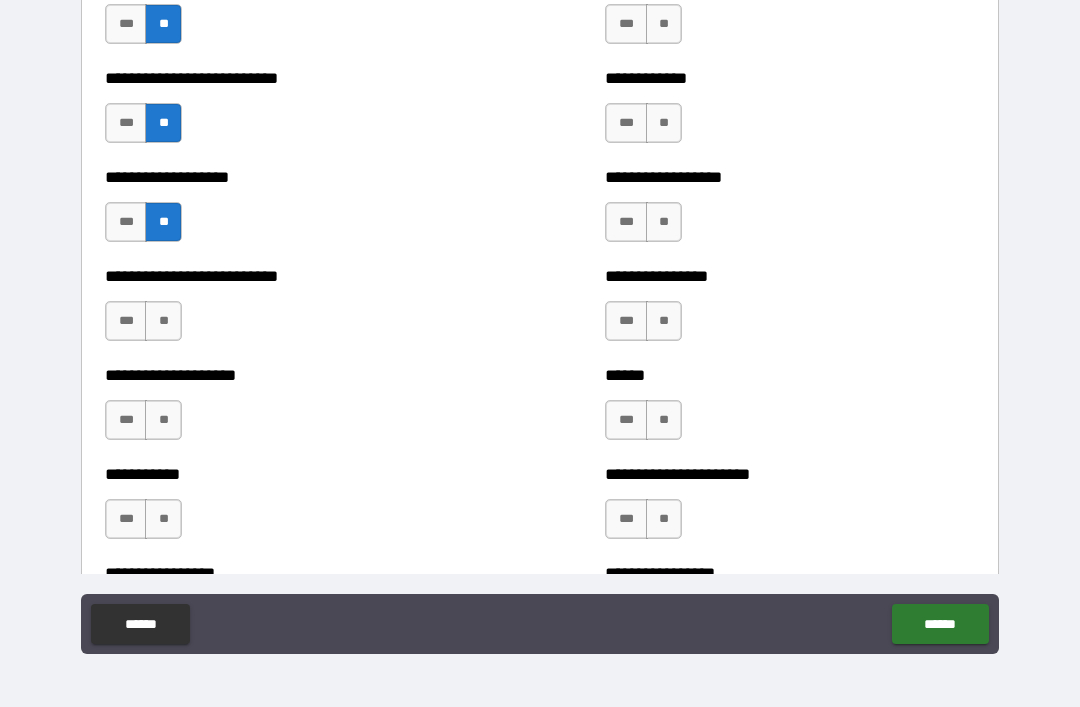 scroll, scrollTop: 5501, scrollLeft: 0, axis: vertical 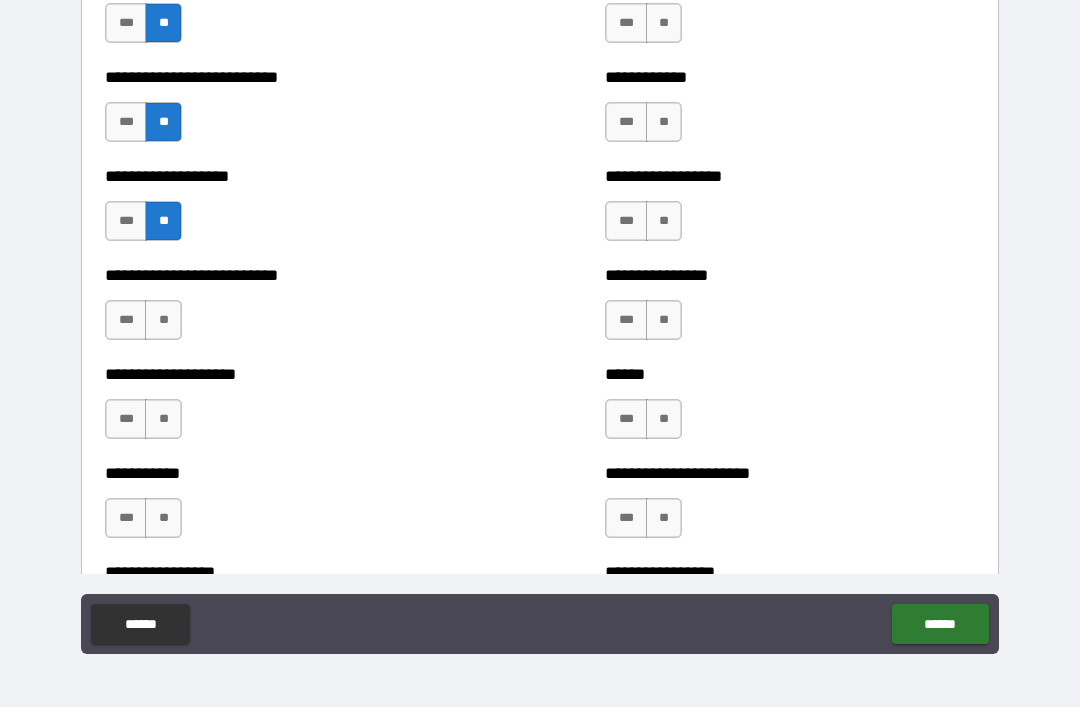 click on "**" at bounding box center (163, 320) 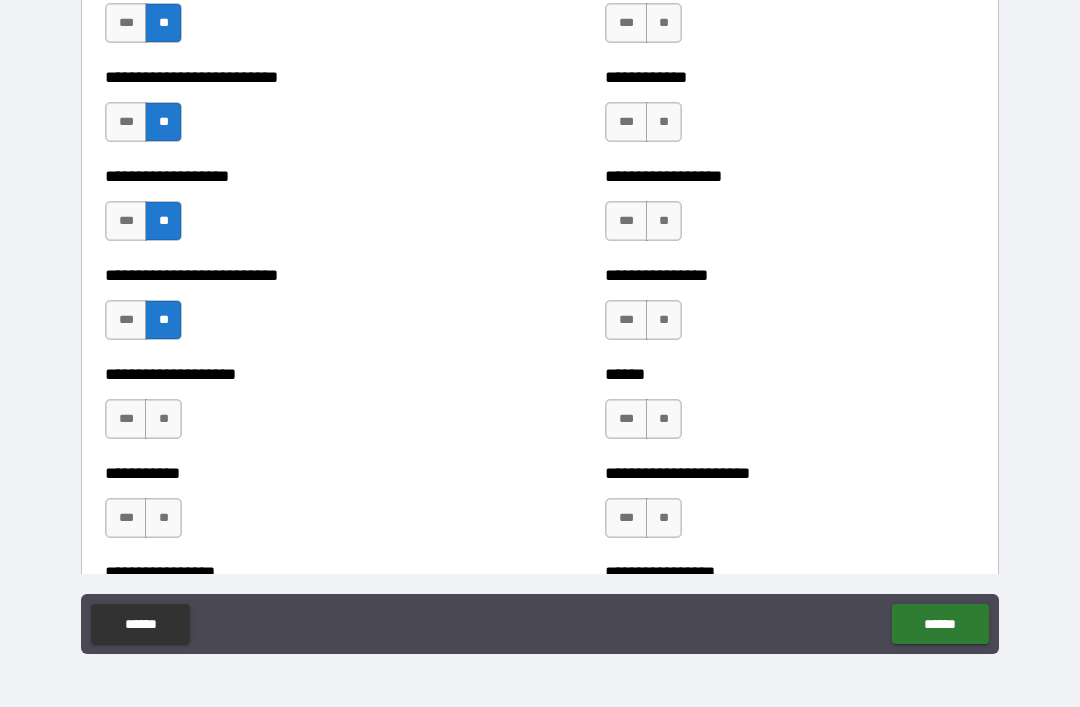 click on "**" at bounding box center (163, 419) 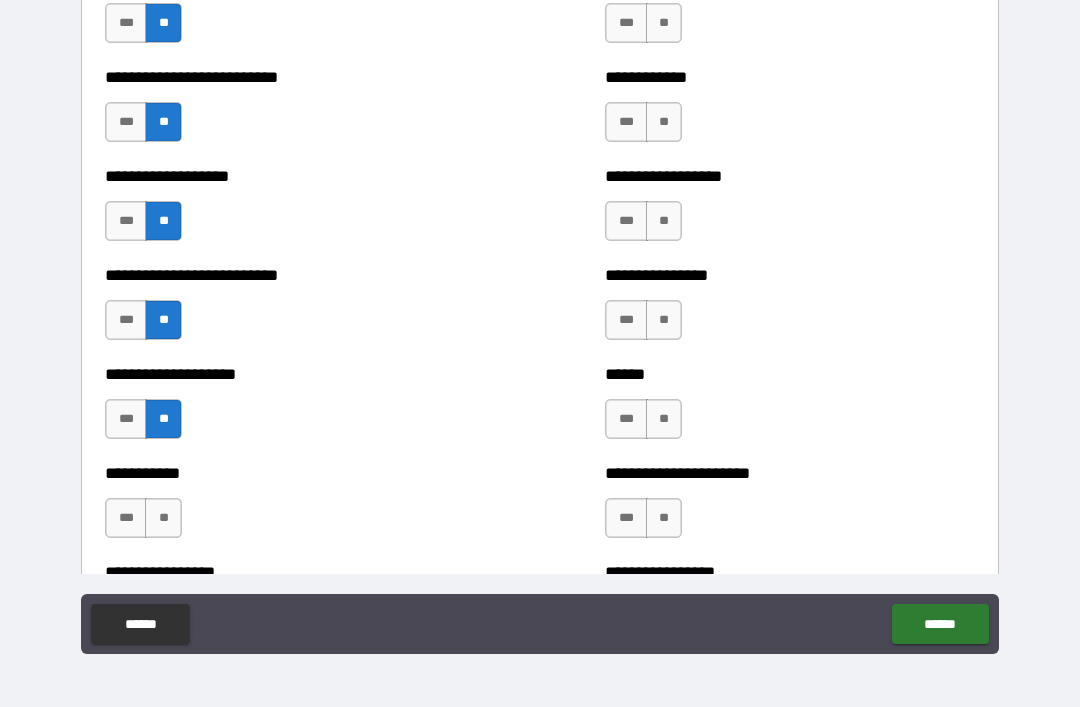 click on "**" at bounding box center [163, 518] 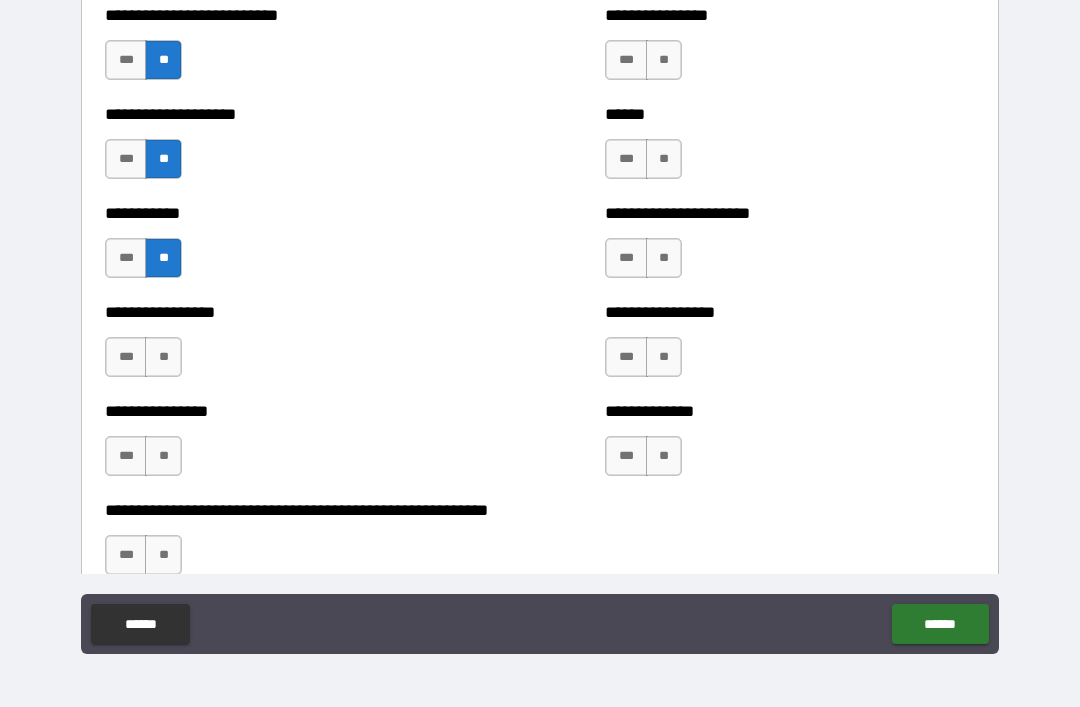 scroll, scrollTop: 5764, scrollLeft: 0, axis: vertical 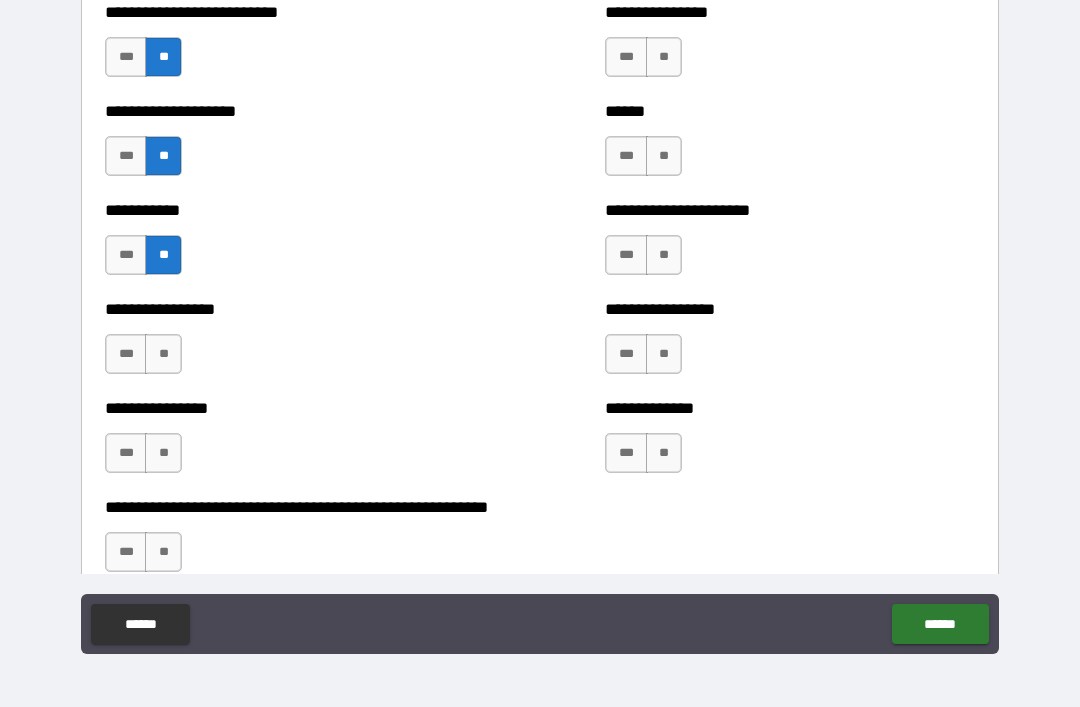 click on "**" at bounding box center (163, 354) 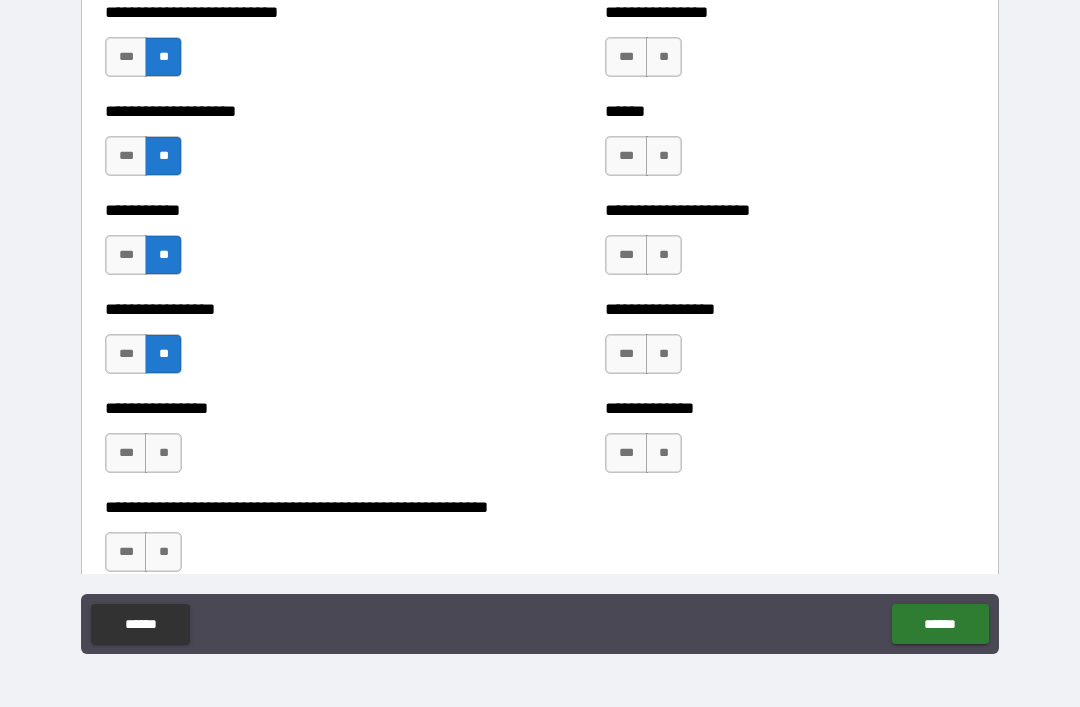 click on "**" at bounding box center (163, 453) 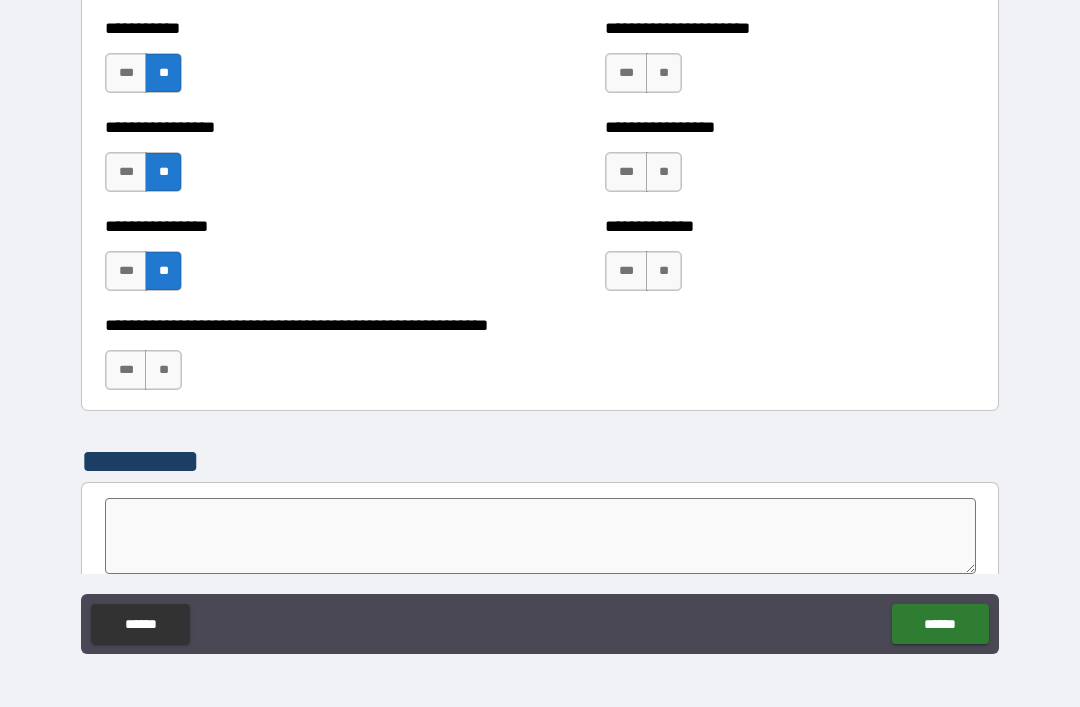 scroll, scrollTop: 5948, scrollLeft: 0, axis: vertical 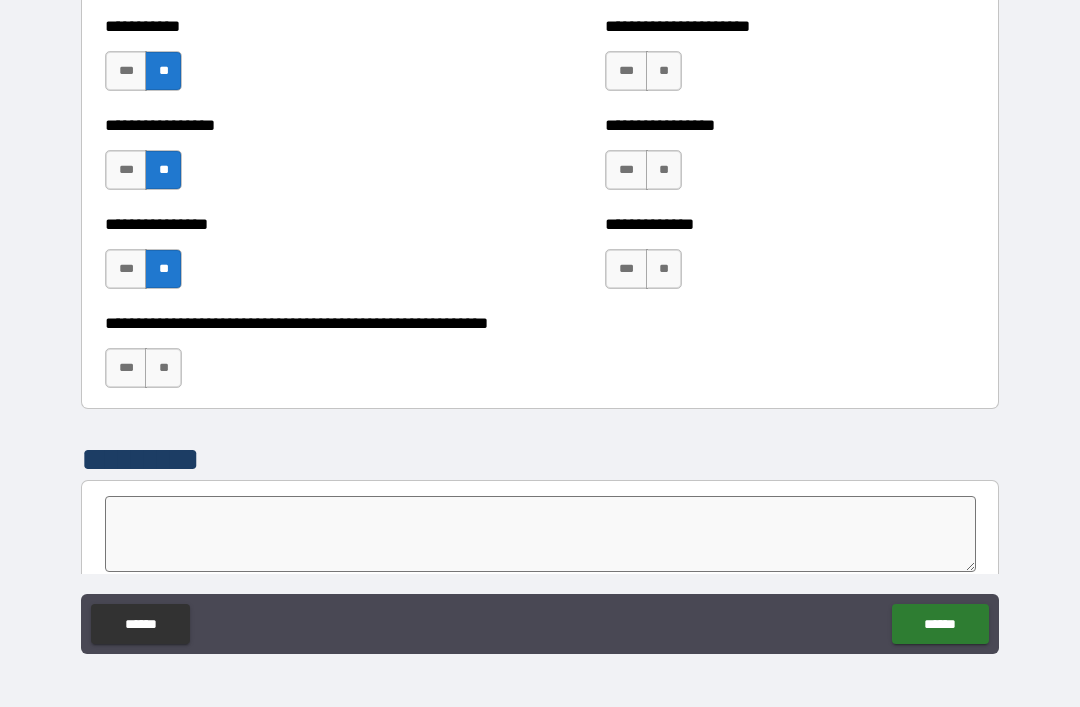 click on "**" at bounding box center (163, 368) 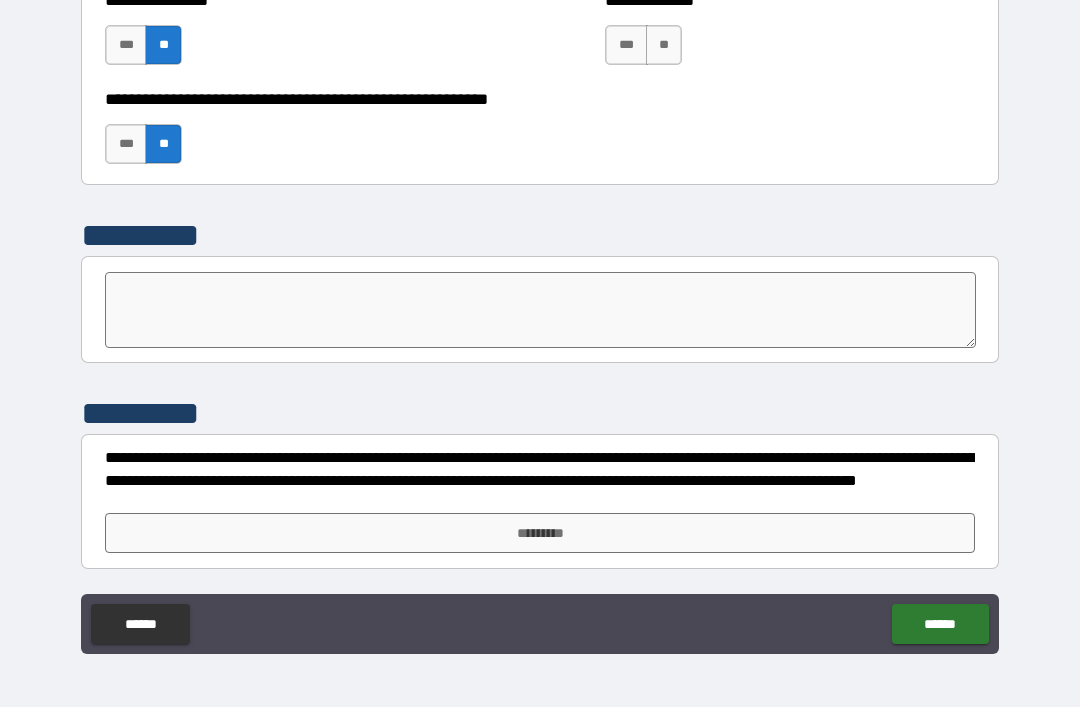 scroll, scrollTop: 6172, scrollLeft: 0, axis: vertical 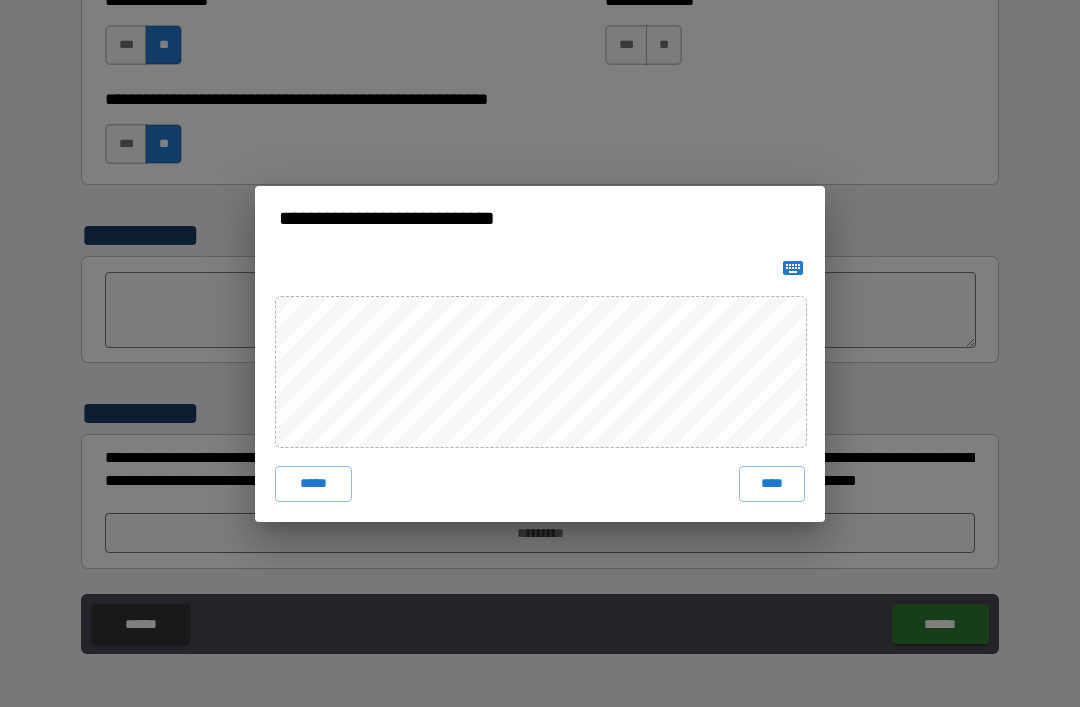 click on "****" at bounding box center (772, 484) 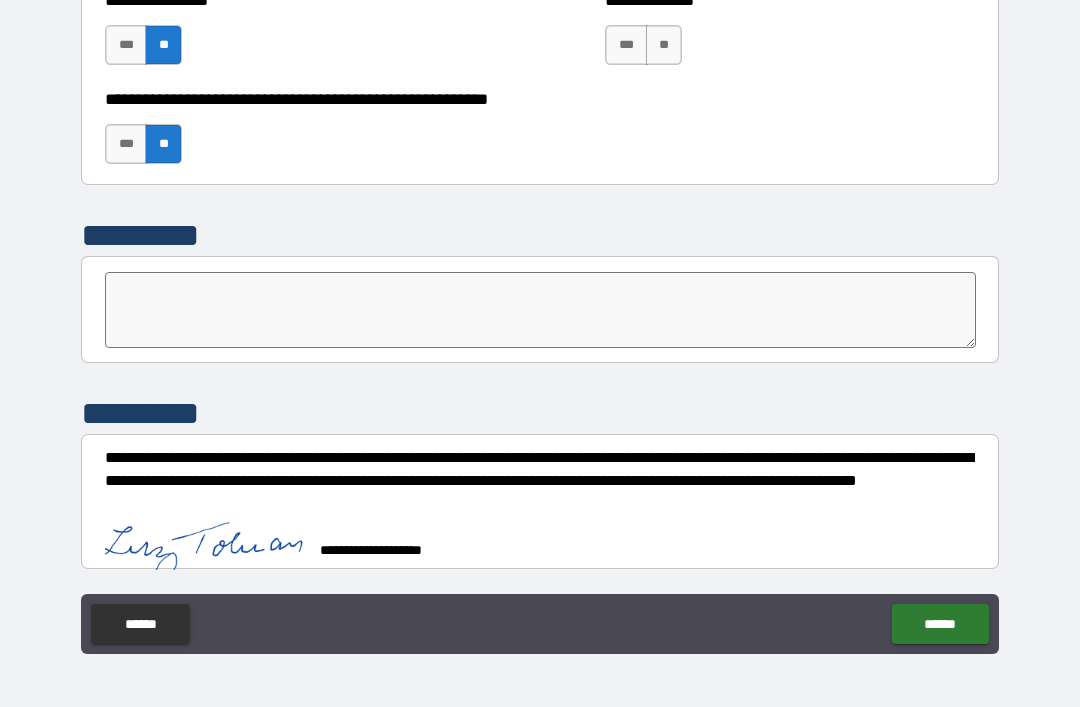 scroll, scrollTop: 6162, scrollLeft: 0, axis: vertical 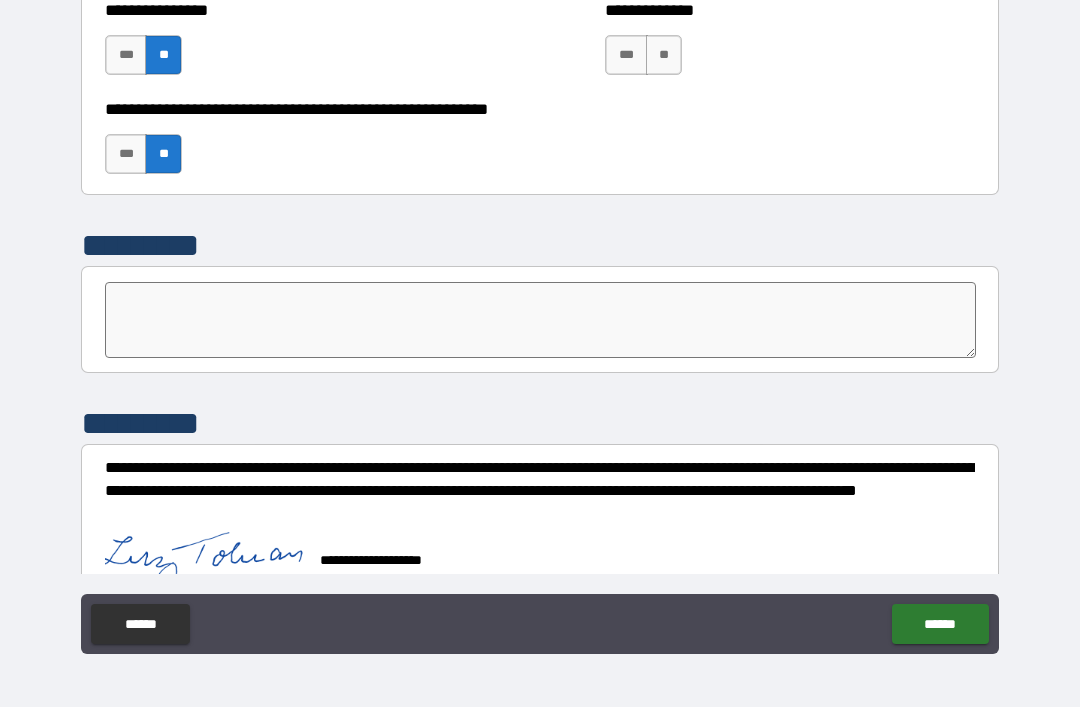 click on "******" at bounding box center [940, 624] 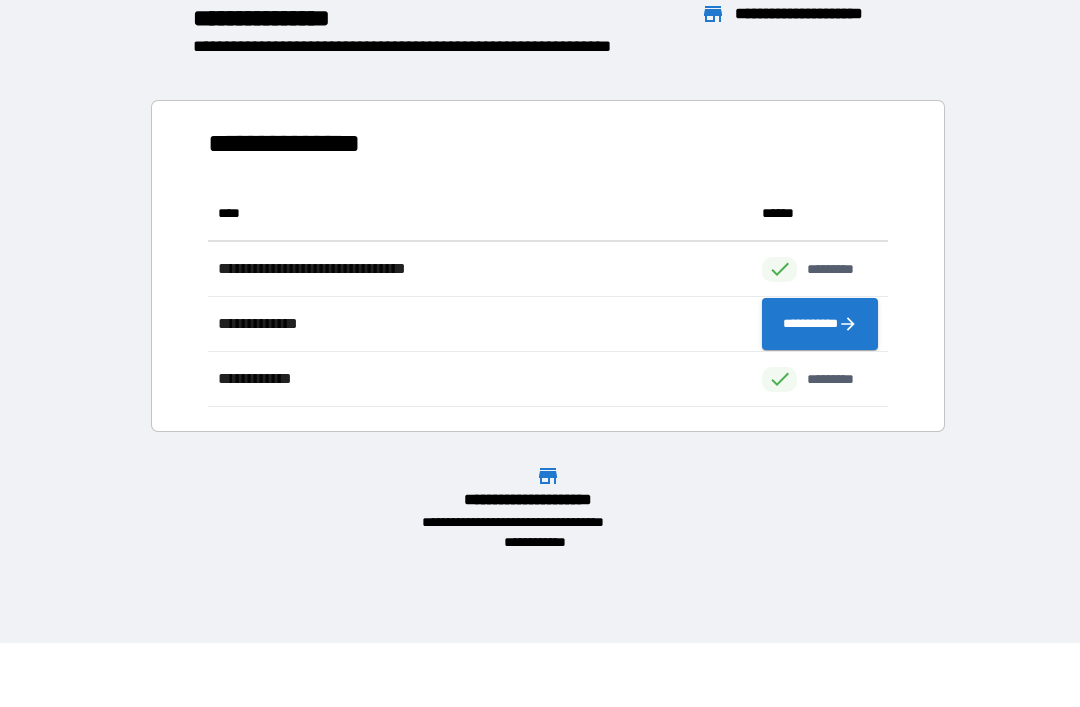 scroll, scrollTop: 1, scrollLeft: 1, axis: both 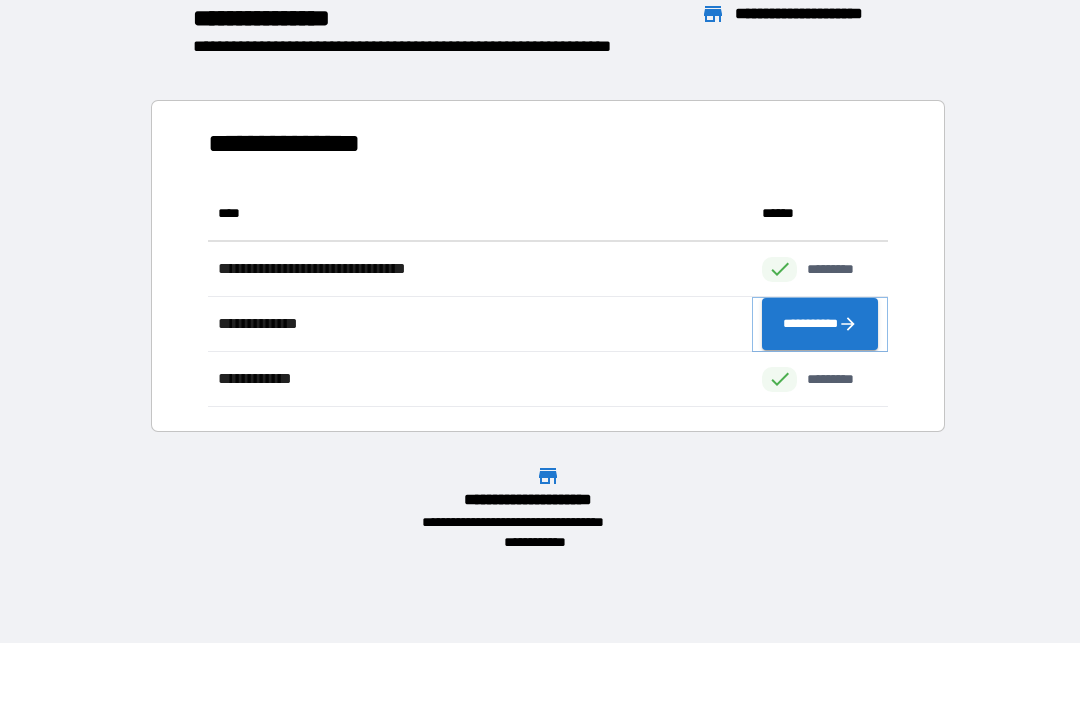 click on "**********" at bounding box center [820, 324] 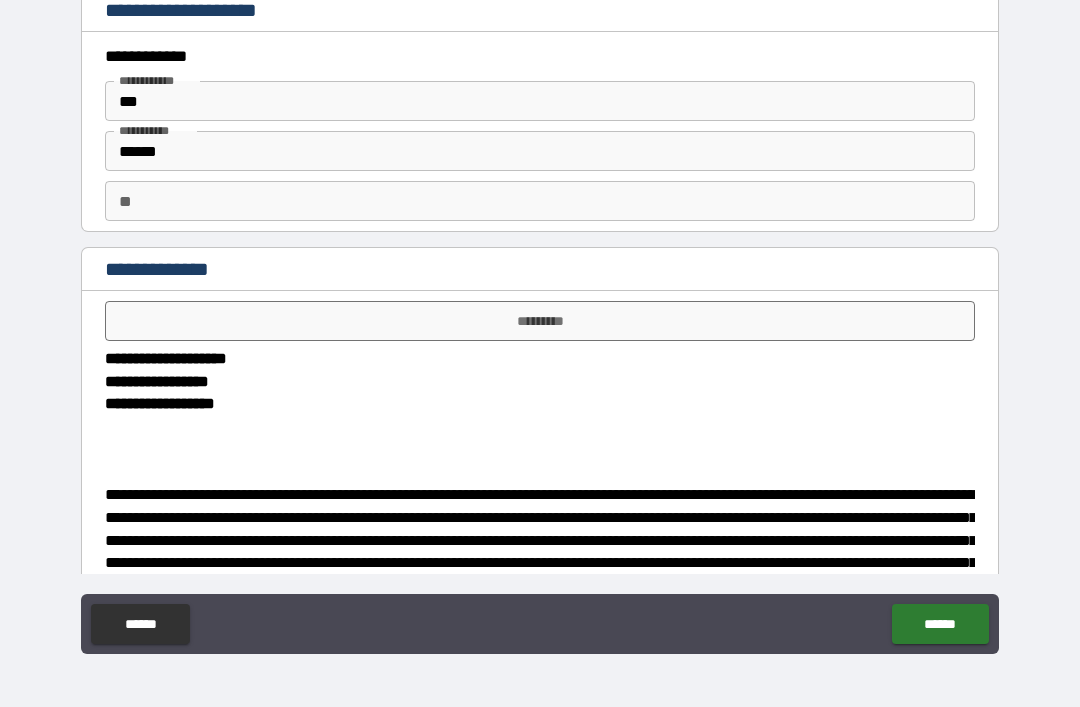 click on "*********" at bounding box center [540, 321] 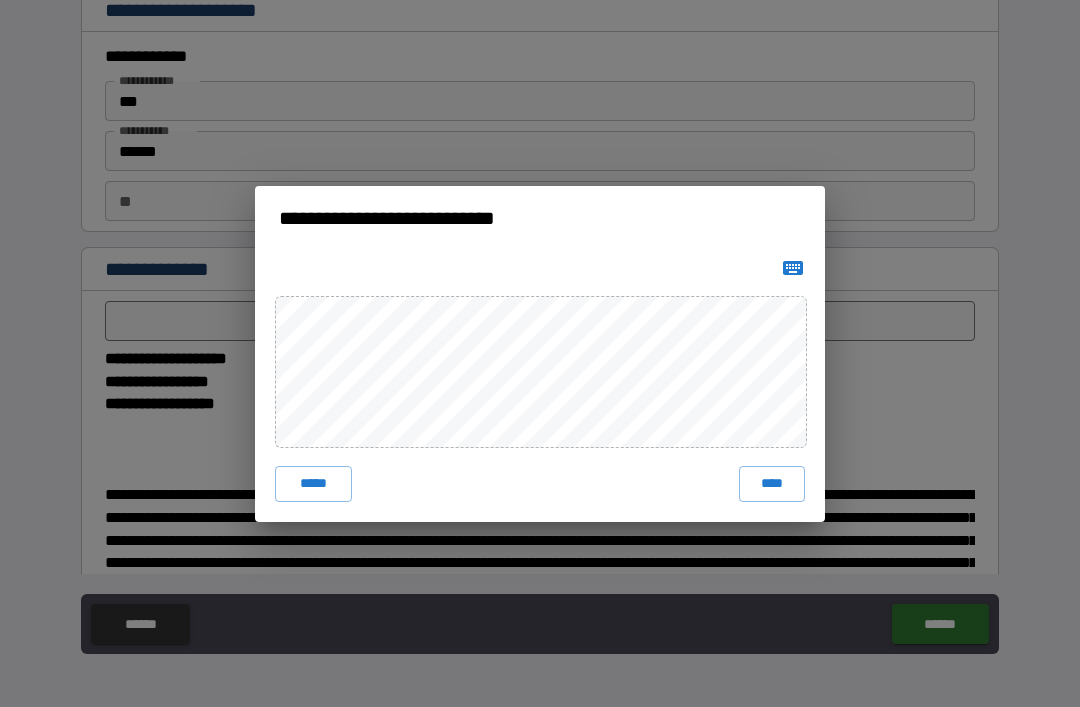 click on "****" at bounding box center (772, 484) 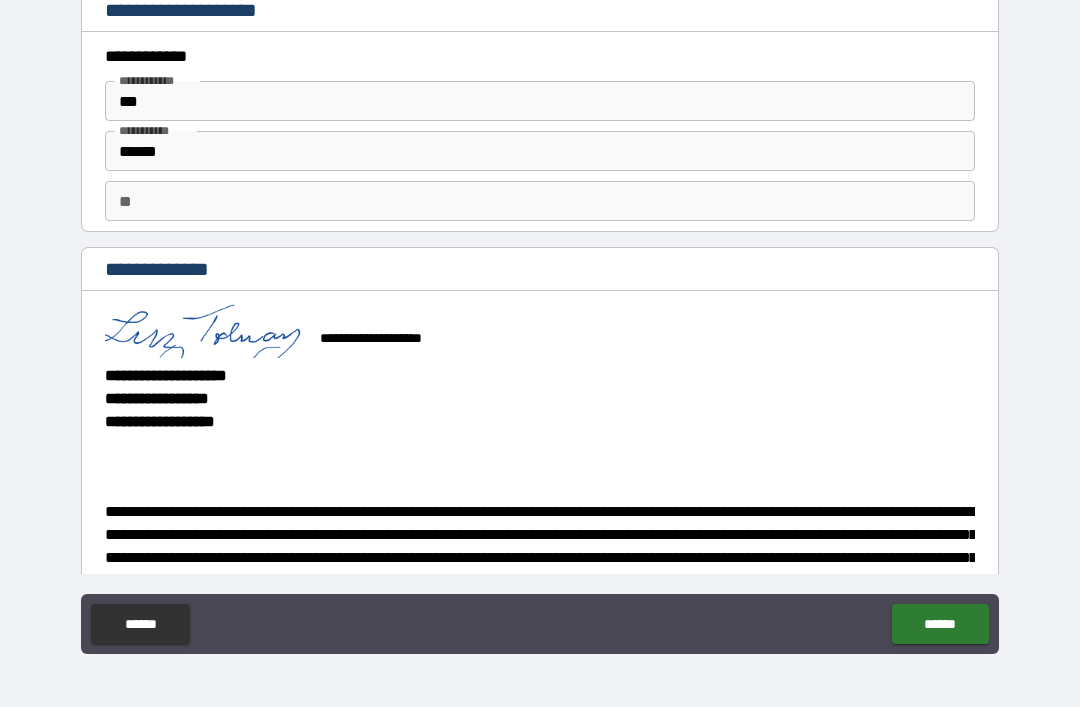 click on "******" at bounding box center [940, 624] 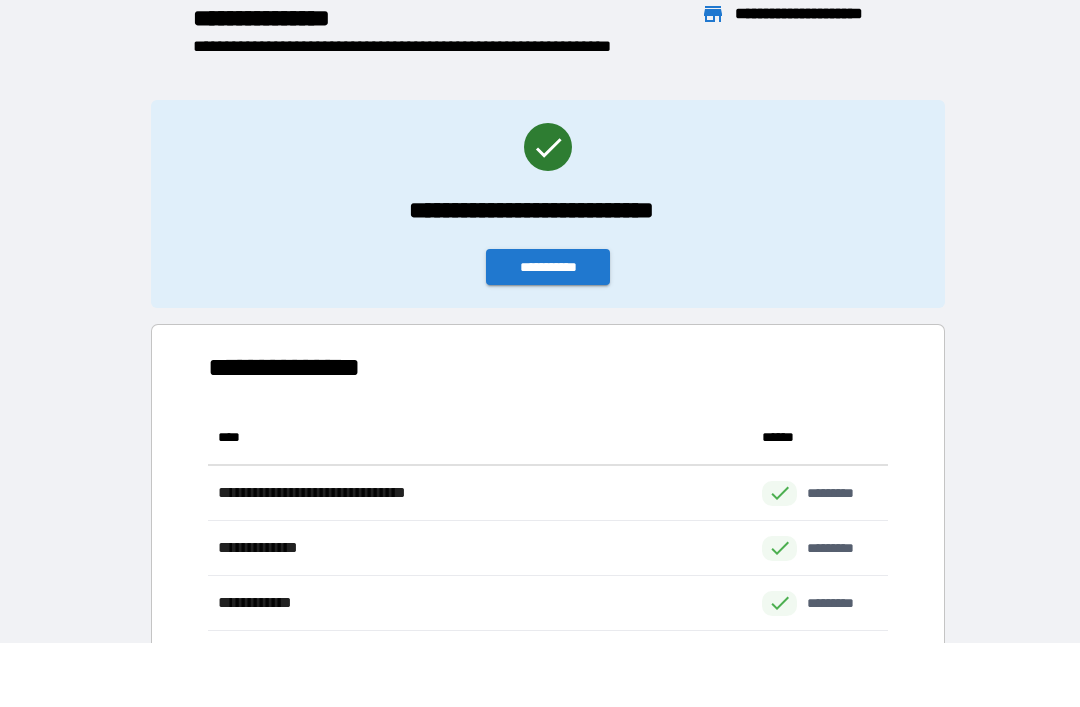 scroll, scrollTop: 1, scrollLeft: 1, axis: both 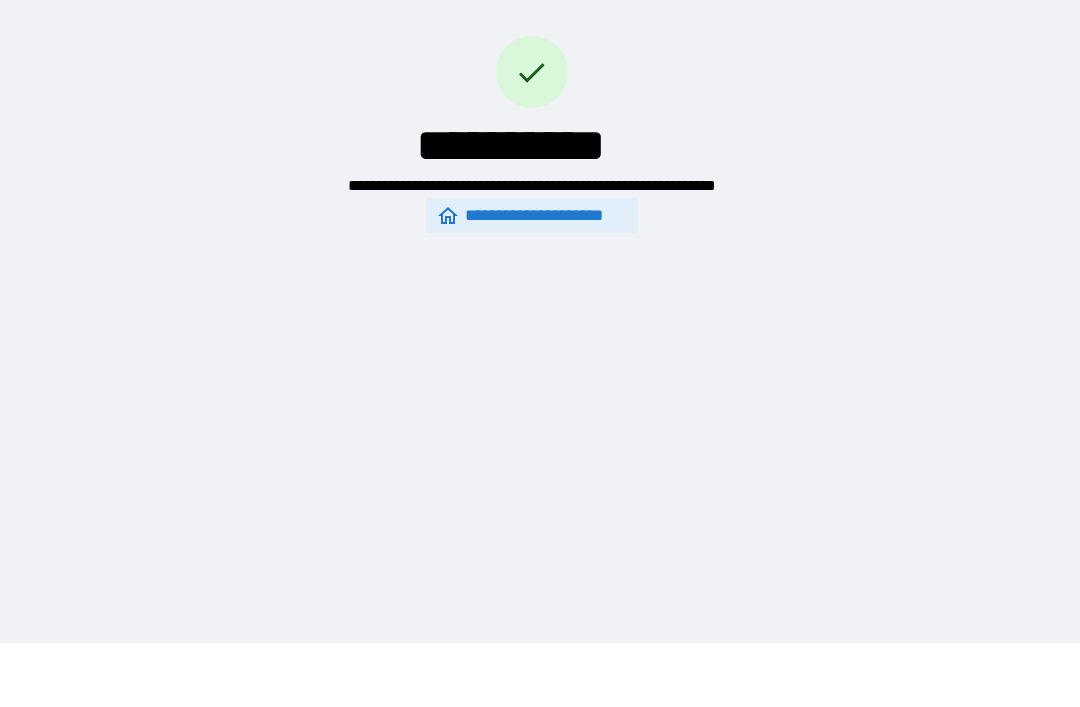 click on "**********" at bounding box center [532, 215] 